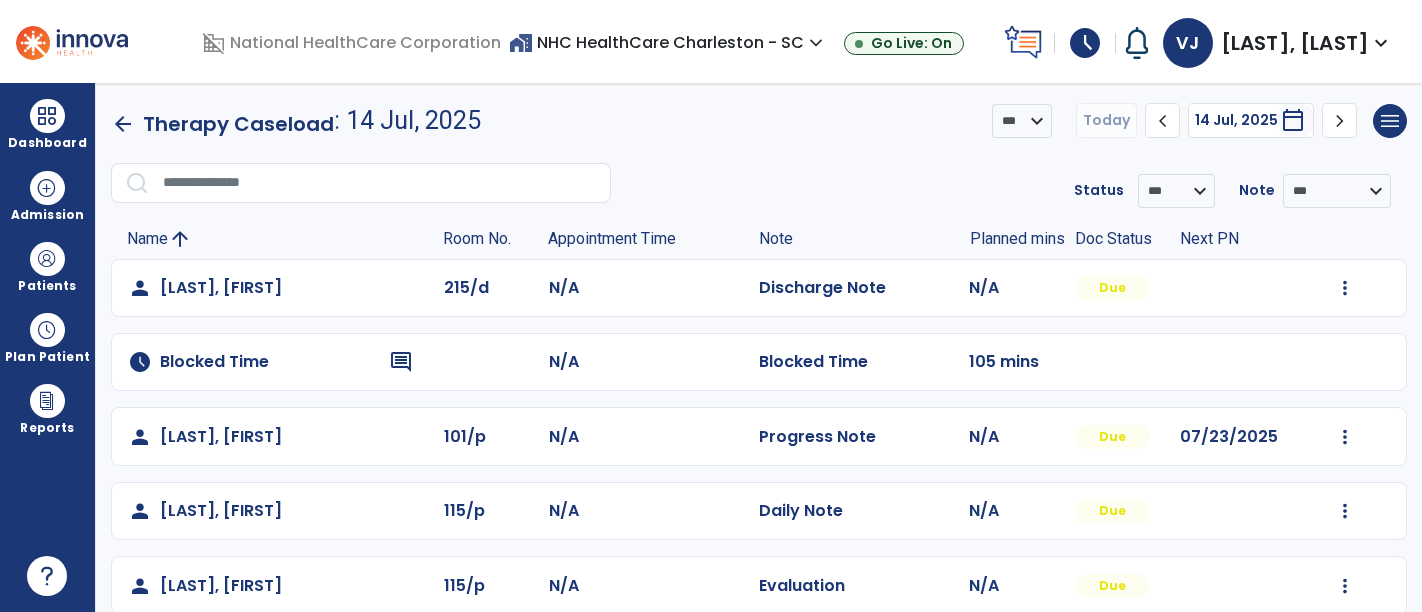 scroll, scrollTop: 0, scrollLeft: 0, axis: both 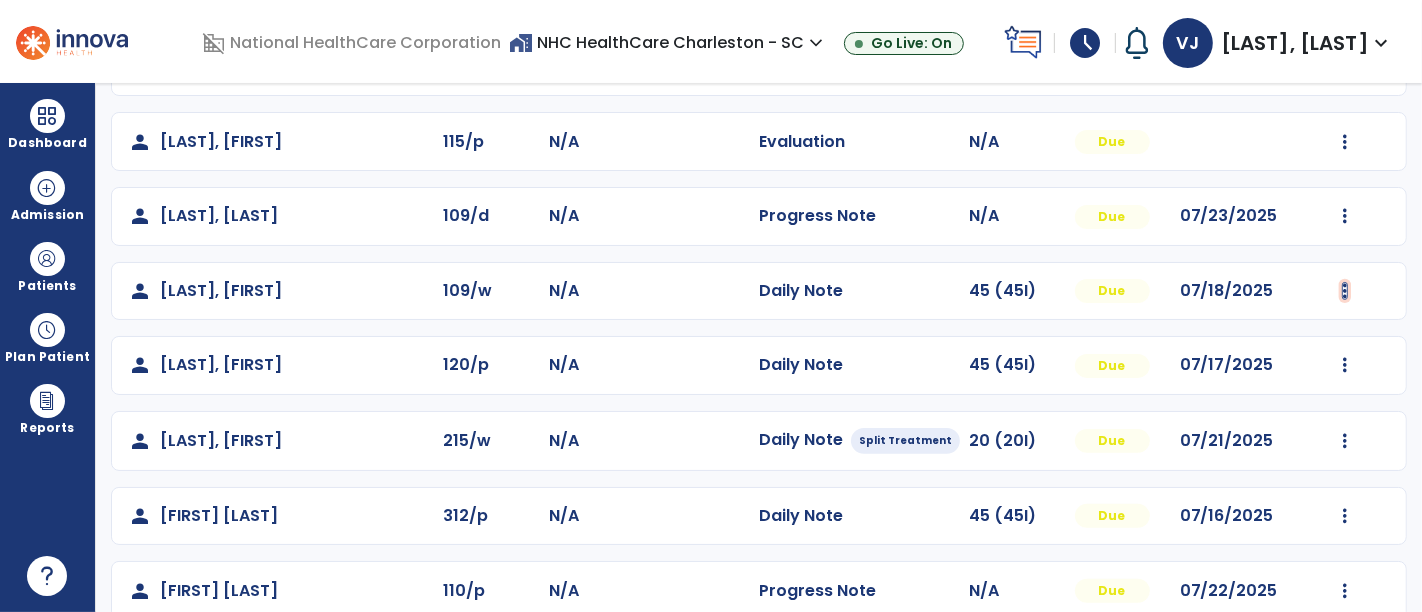 click at bounding box center (1345, -156) 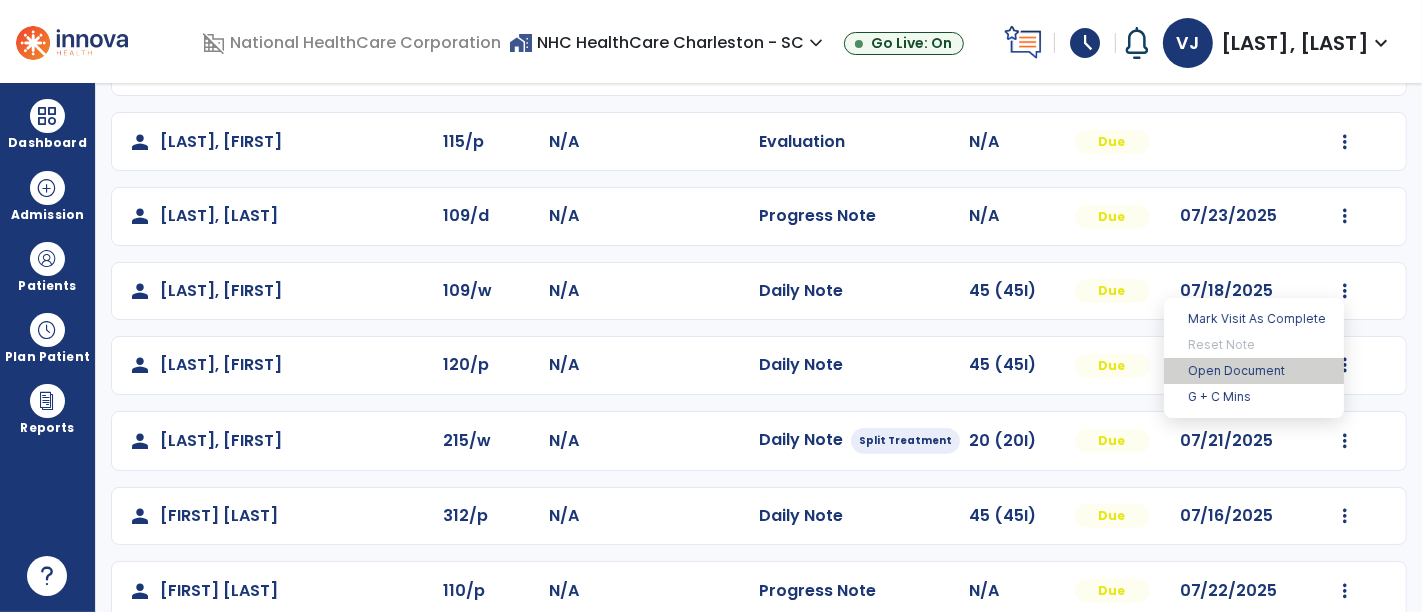 click on "Open Document" at bounding box center (1254, 371) 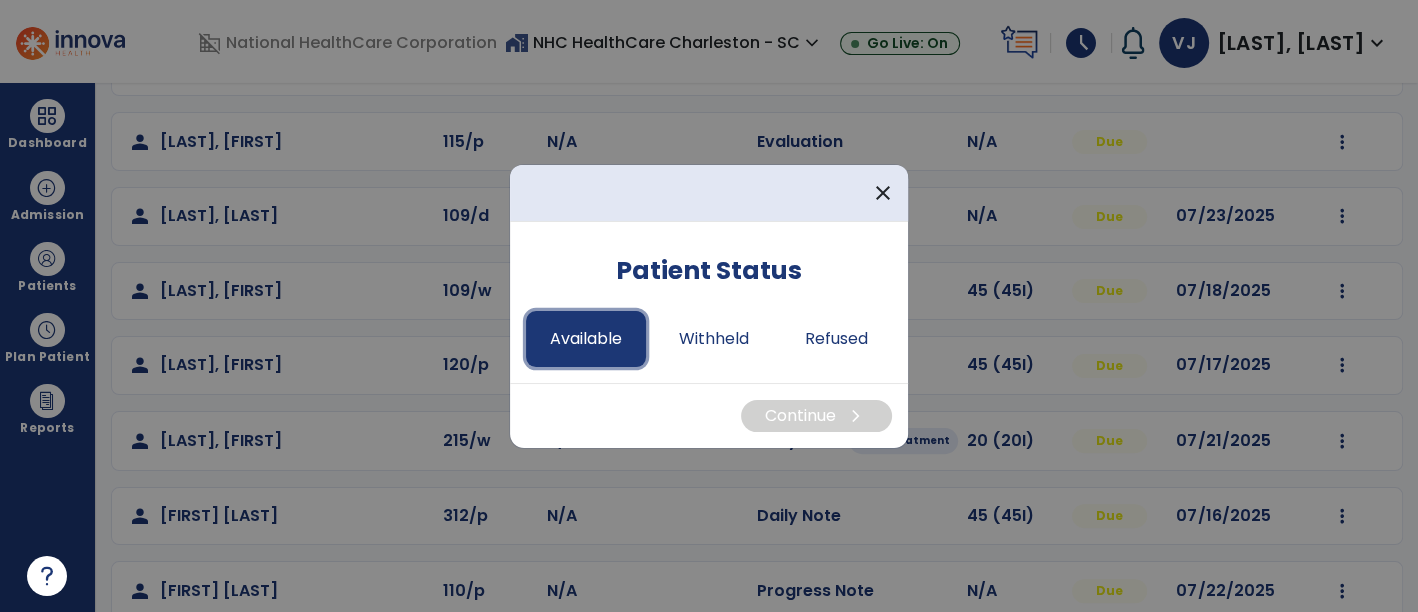 click on "Available" at bounding box center (586, 339) 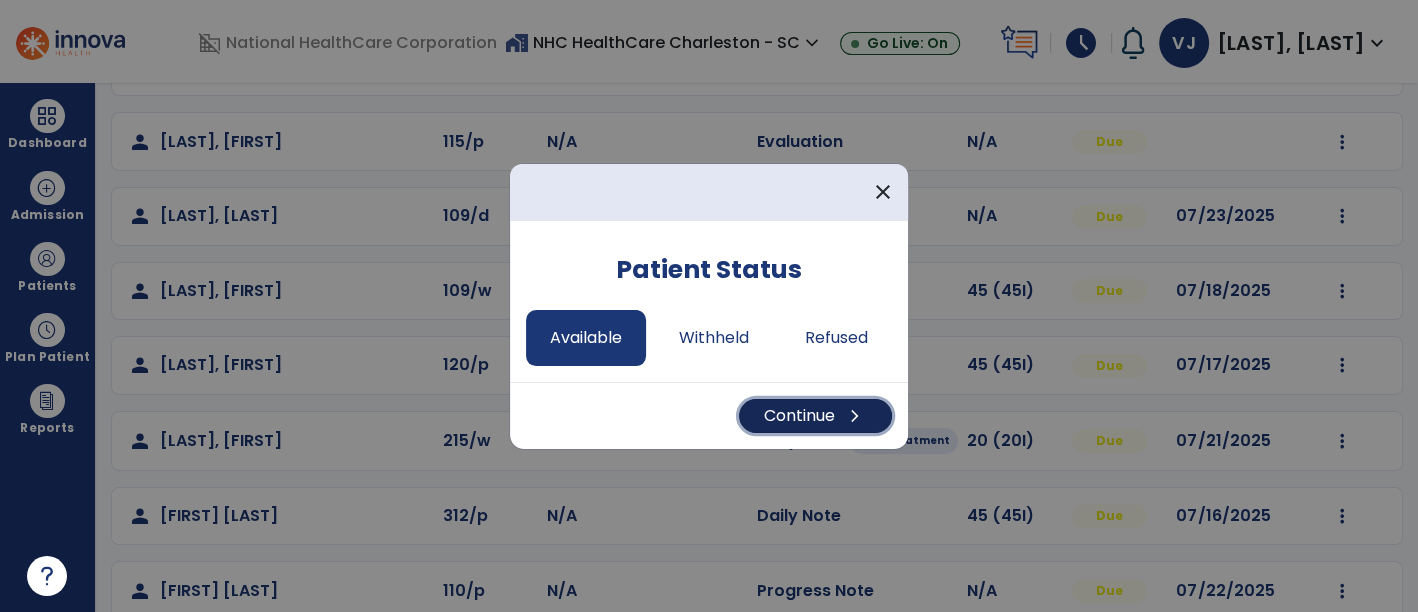 click on "Continue   chevron_right" at bounding box center (815, 416) 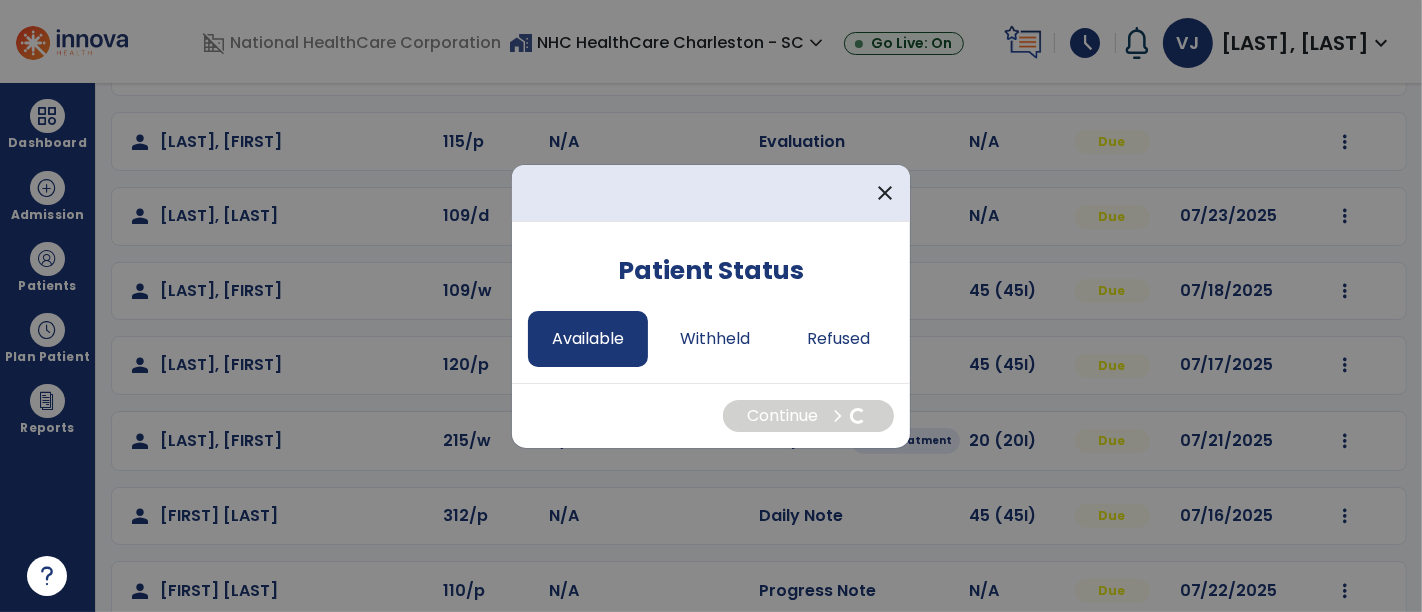 select on "*" 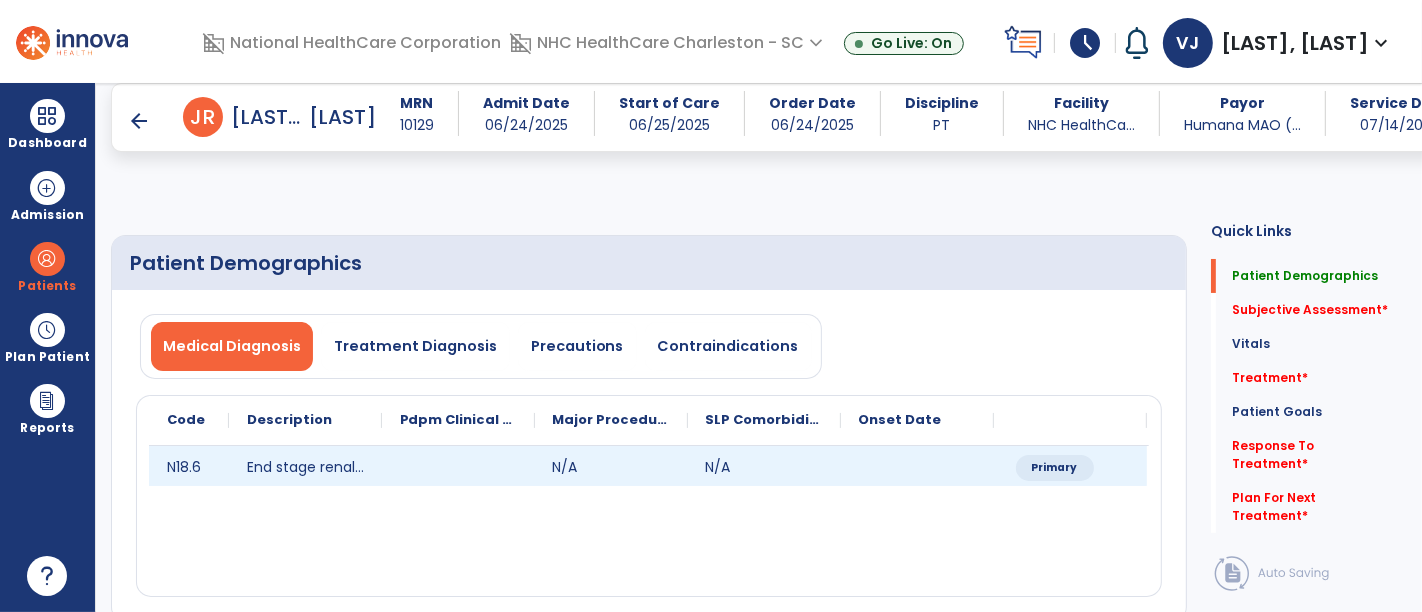 scroll, scrollTop: 333, scrollLeft: 0, axis: vertical 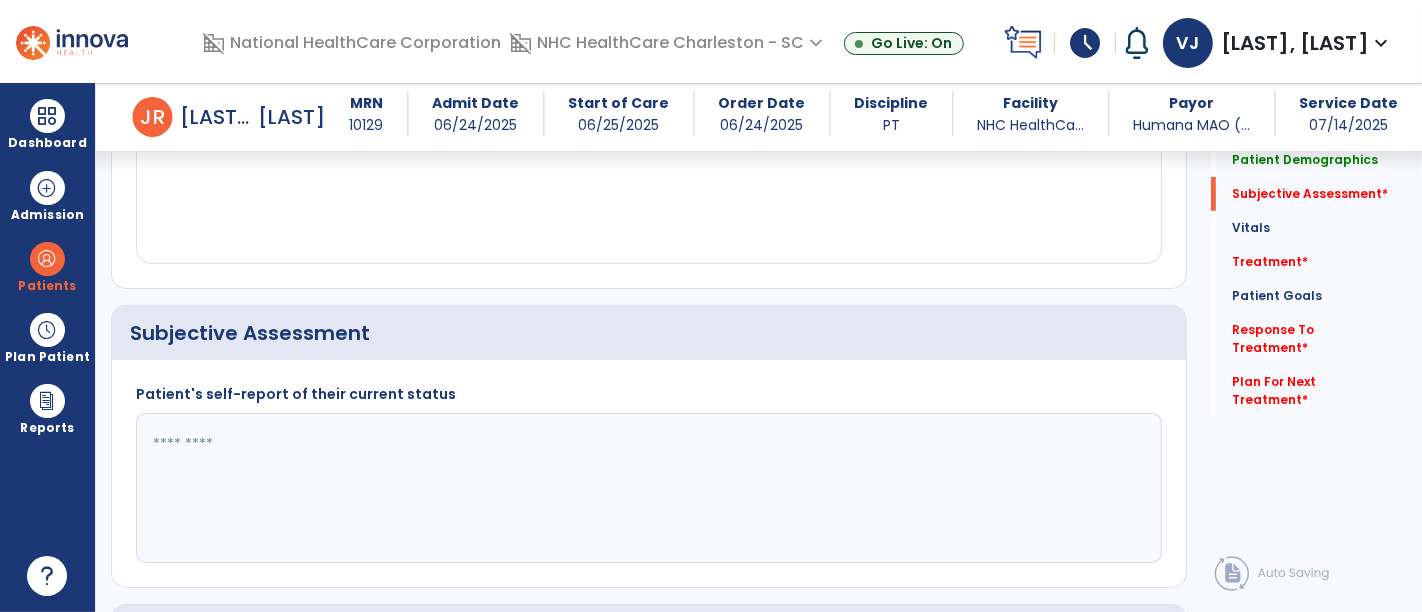 click 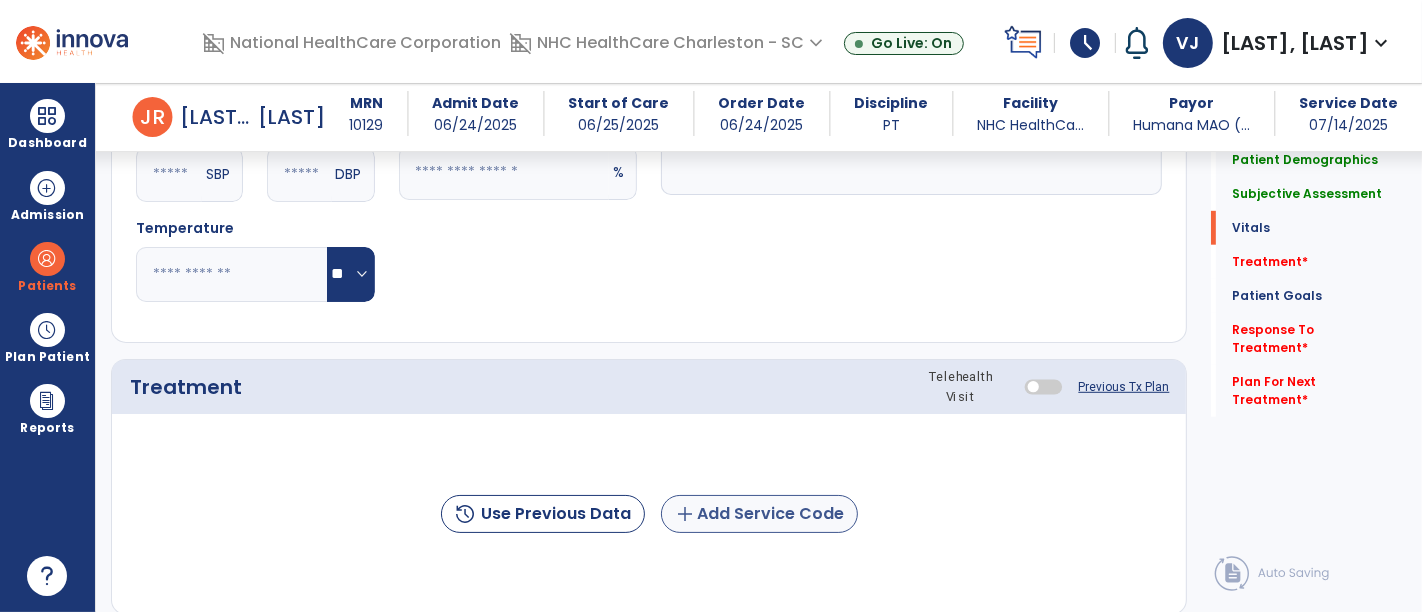 type on "**********" 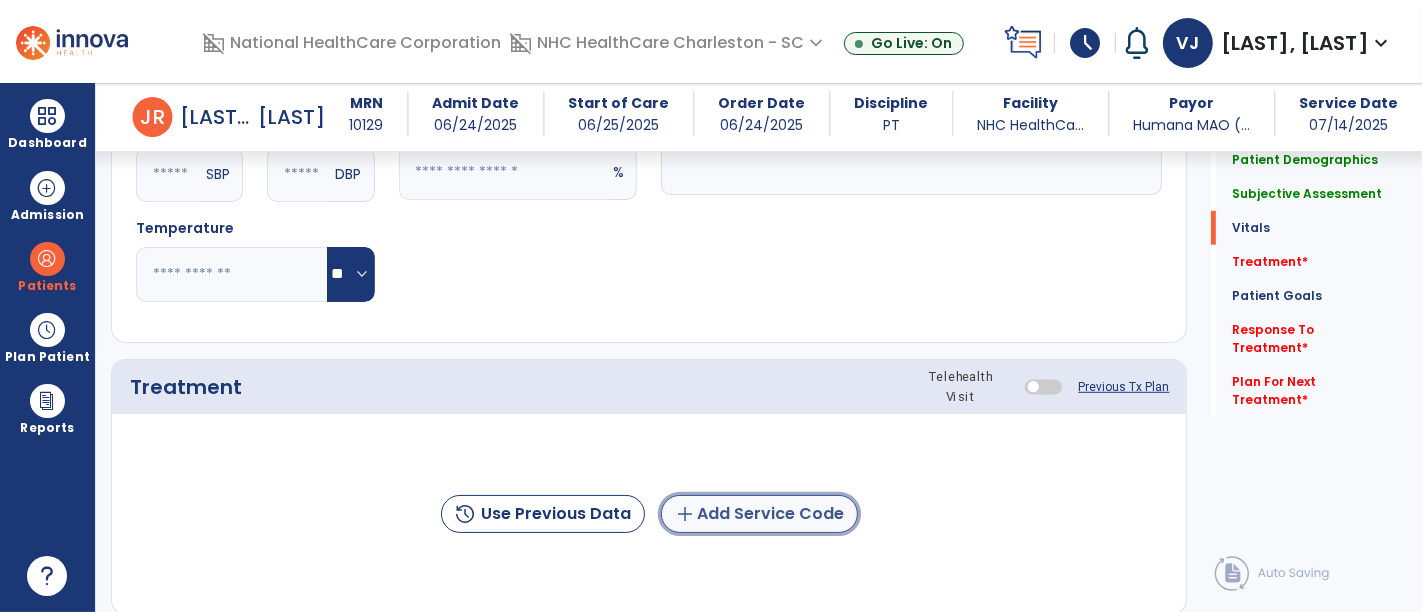 click on "add  Add Service Code" 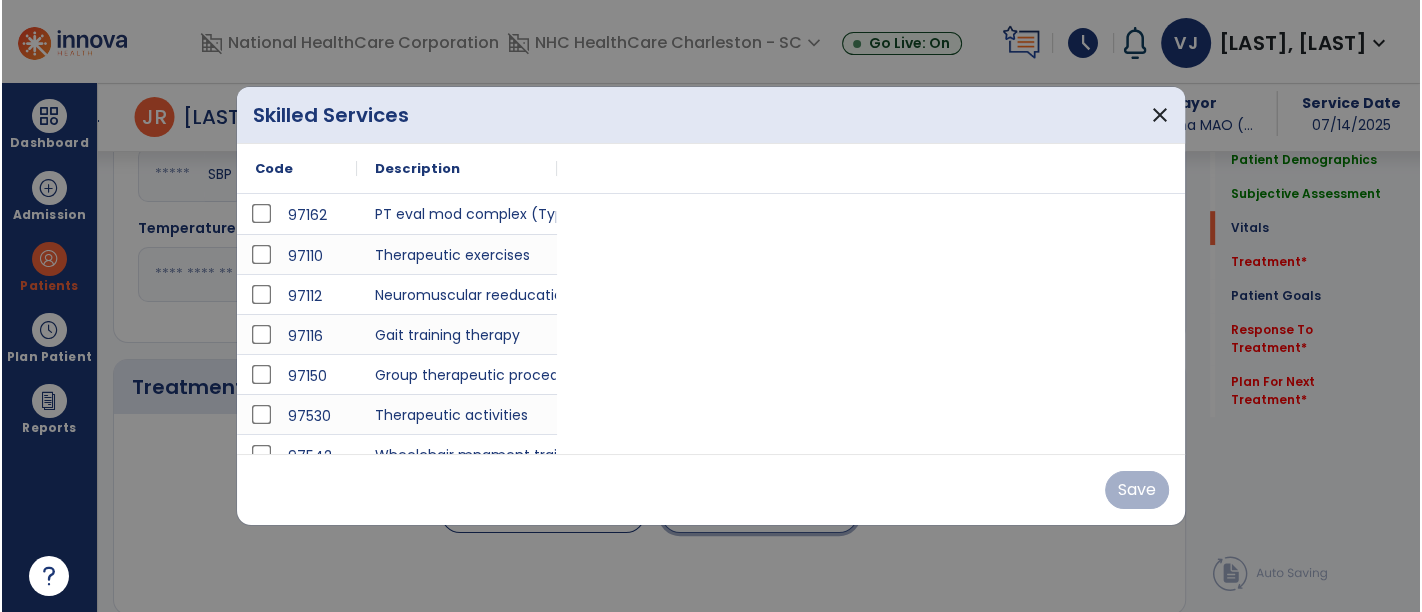 scroll, scrollTop: 1000, scrollLeft: 0, axis: vertical 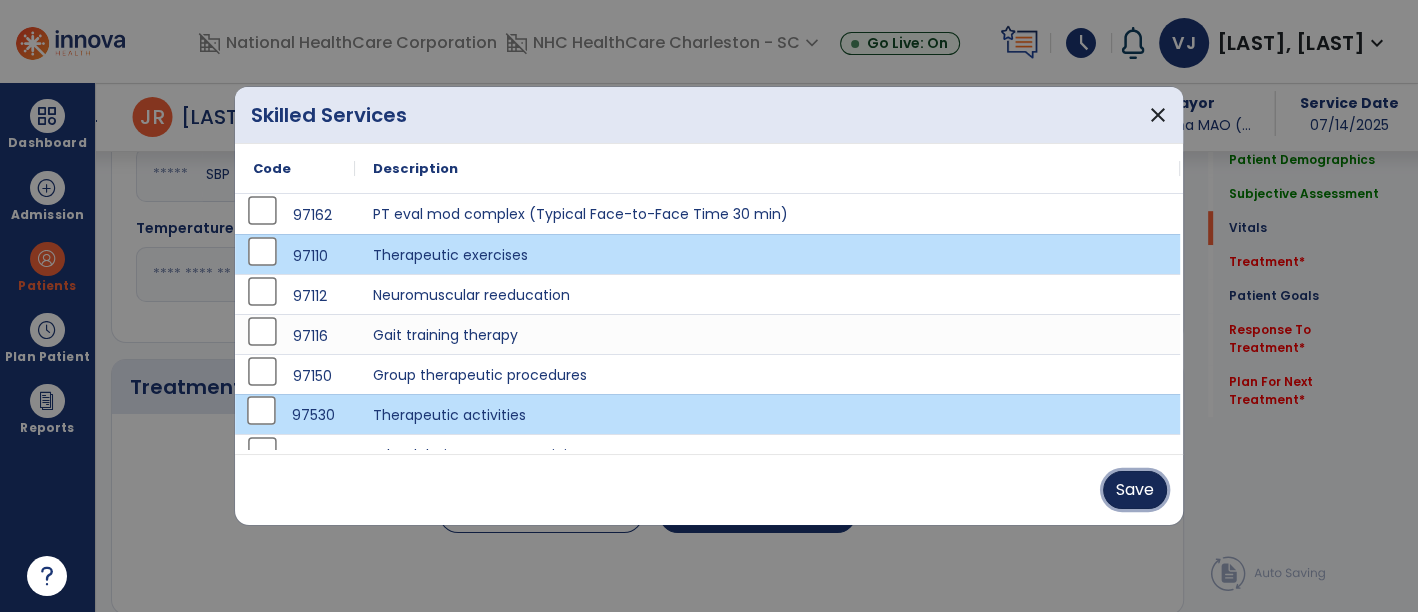 click on "Save" at bounding box center (1135, 490) 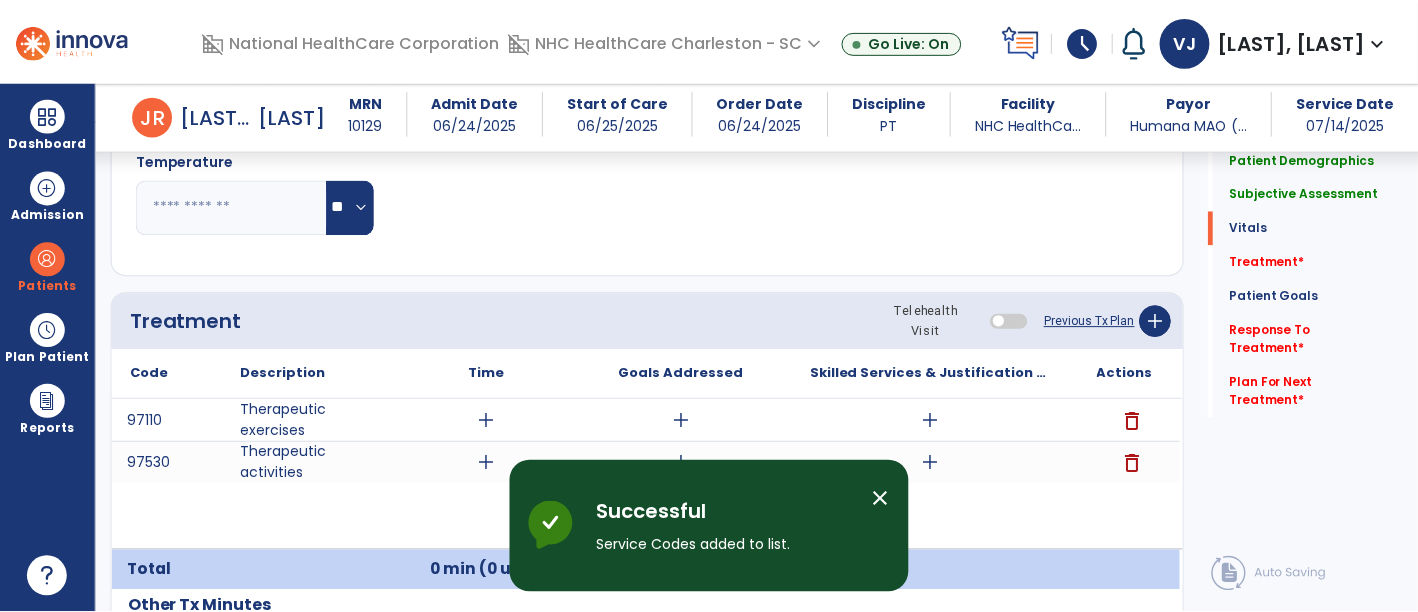 scroll, scrollTop: 1111, scrollLeft: 0, axis: vertical 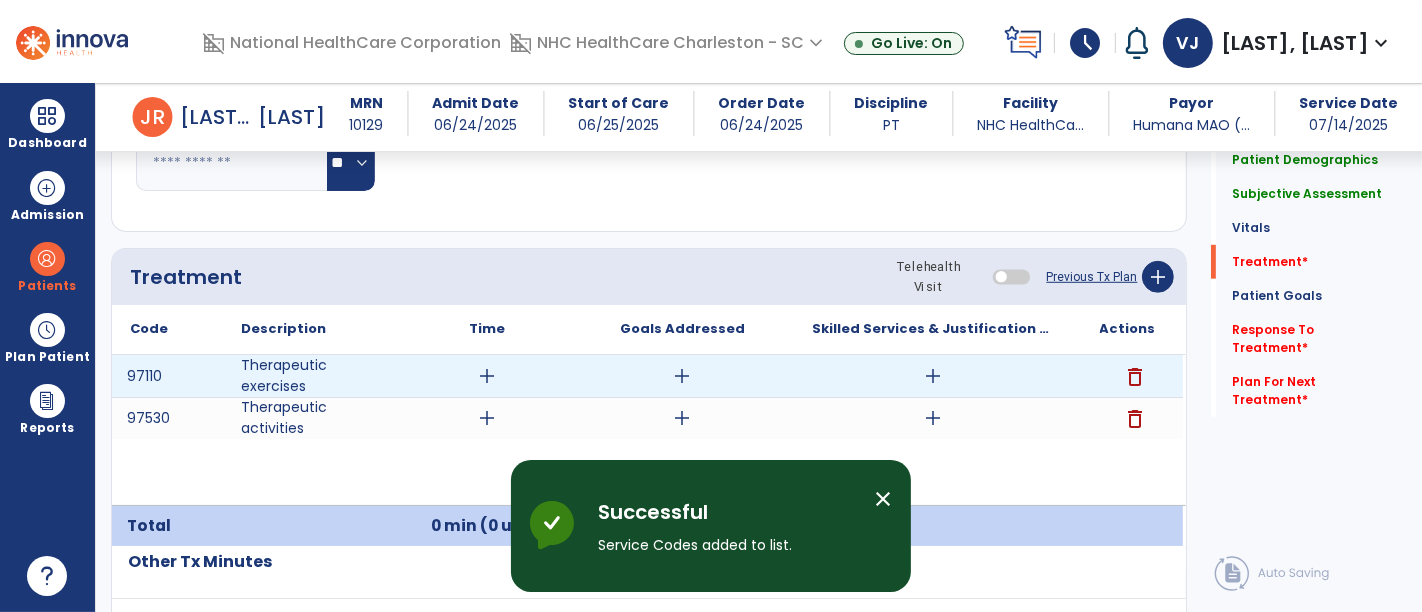click on "add" at bounding box center [488, 376] 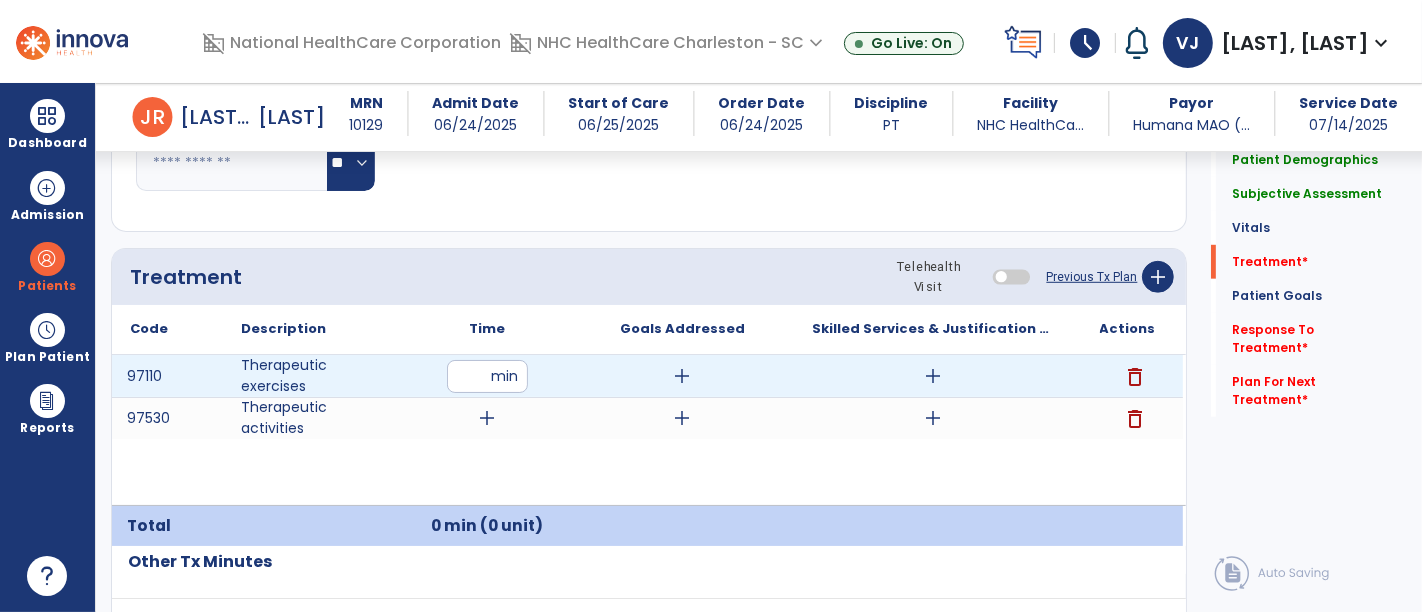 type on "**" 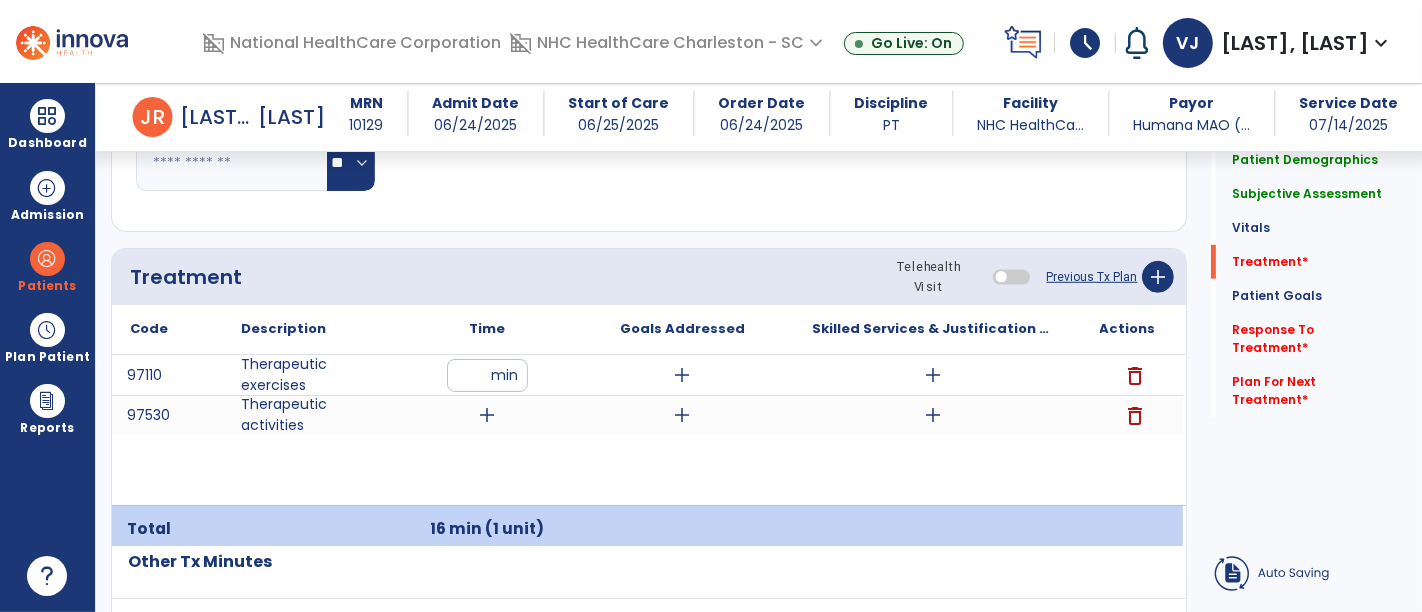 click on "97110  Therapeutic exercises  ** min add add delete 97530  Therapeutic activities  add add add delete" at bounding box center [647, 430] 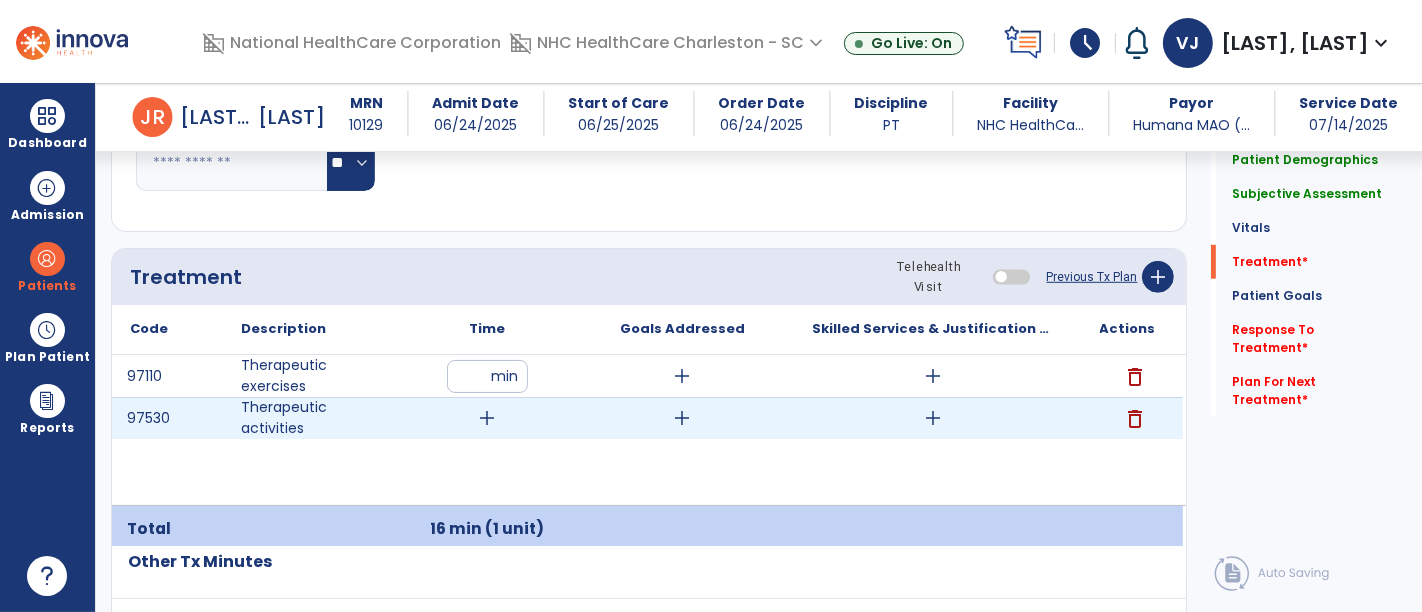 click on "add" at bounding box center [488, 418] 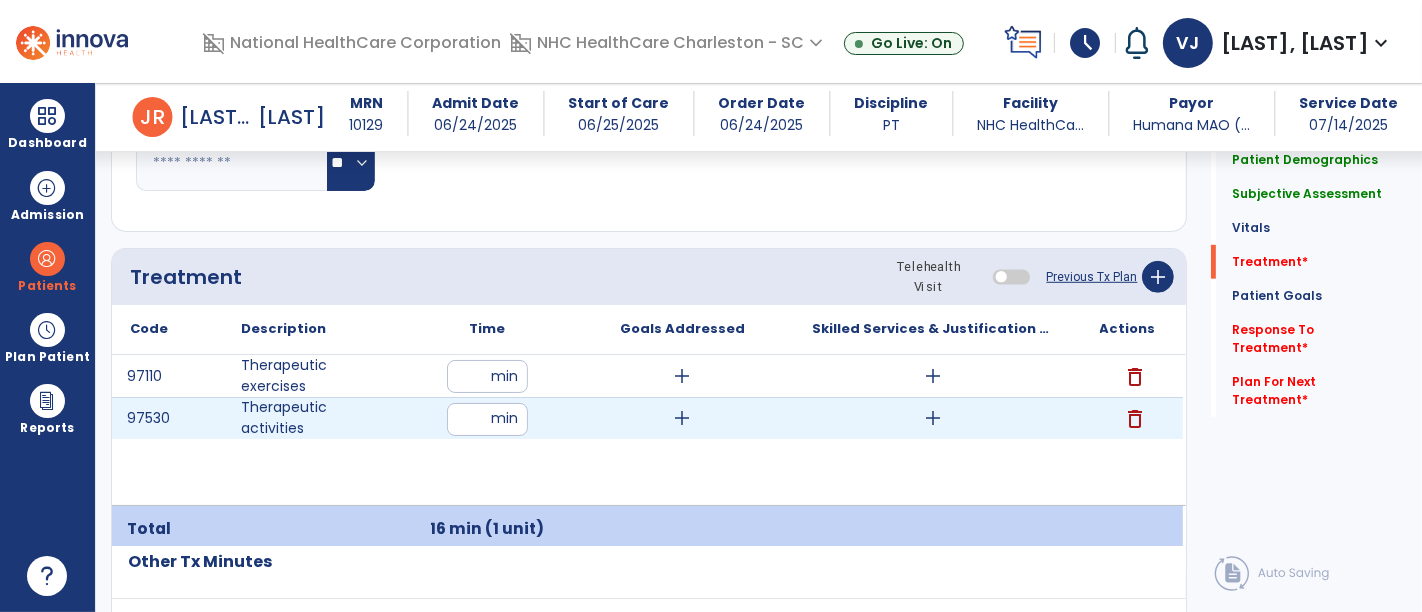 type on "*" 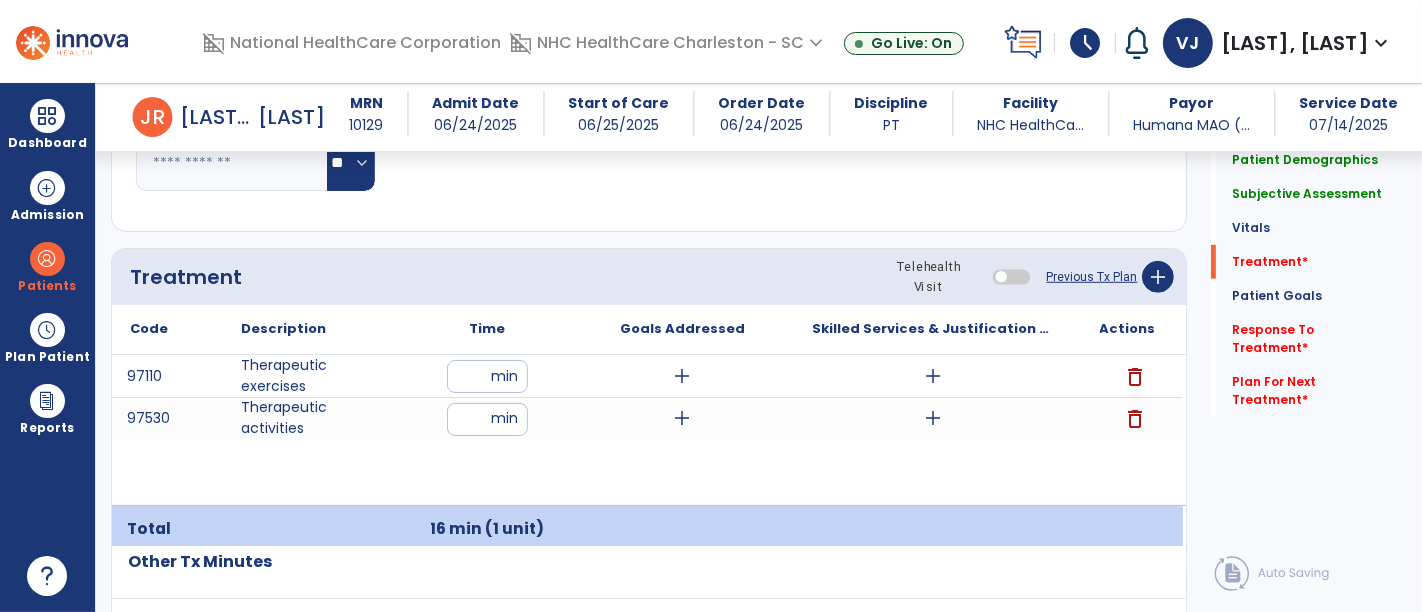click on "97110  Therapeutic exercises  ** min add add delete 97530  Therapeutic activities  * min add add delete" at bounding box center (647, 430) 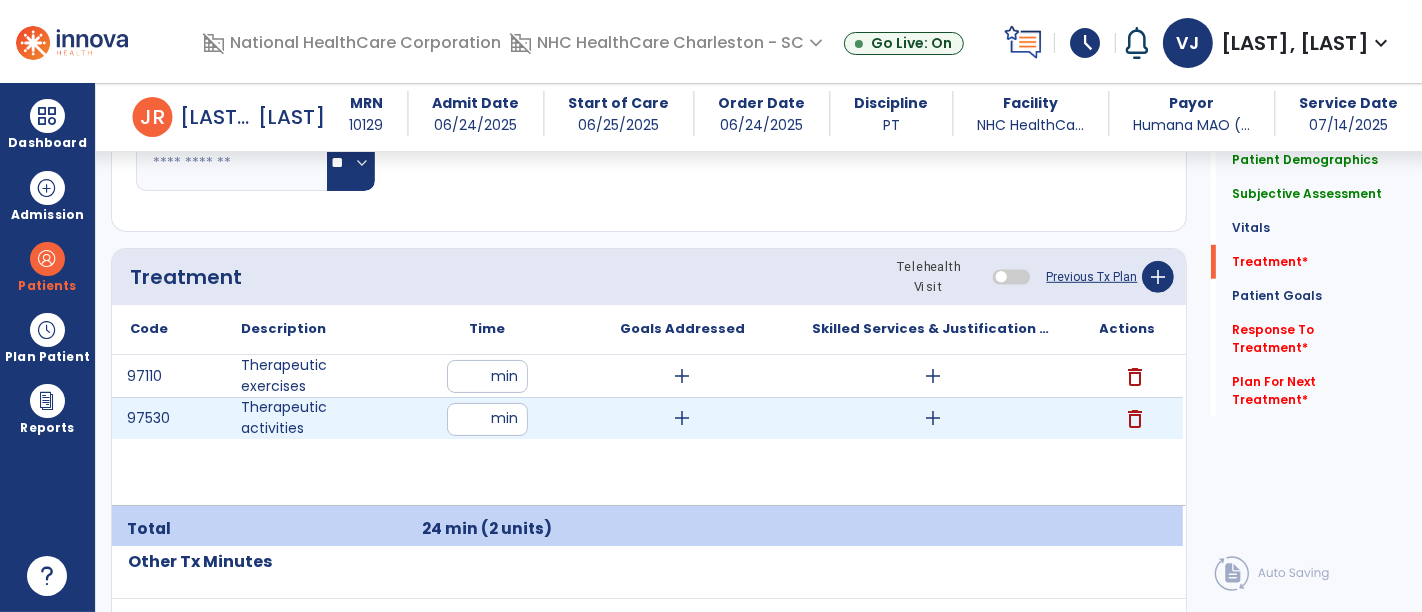 click on "*" at bounding box center [487, 419] 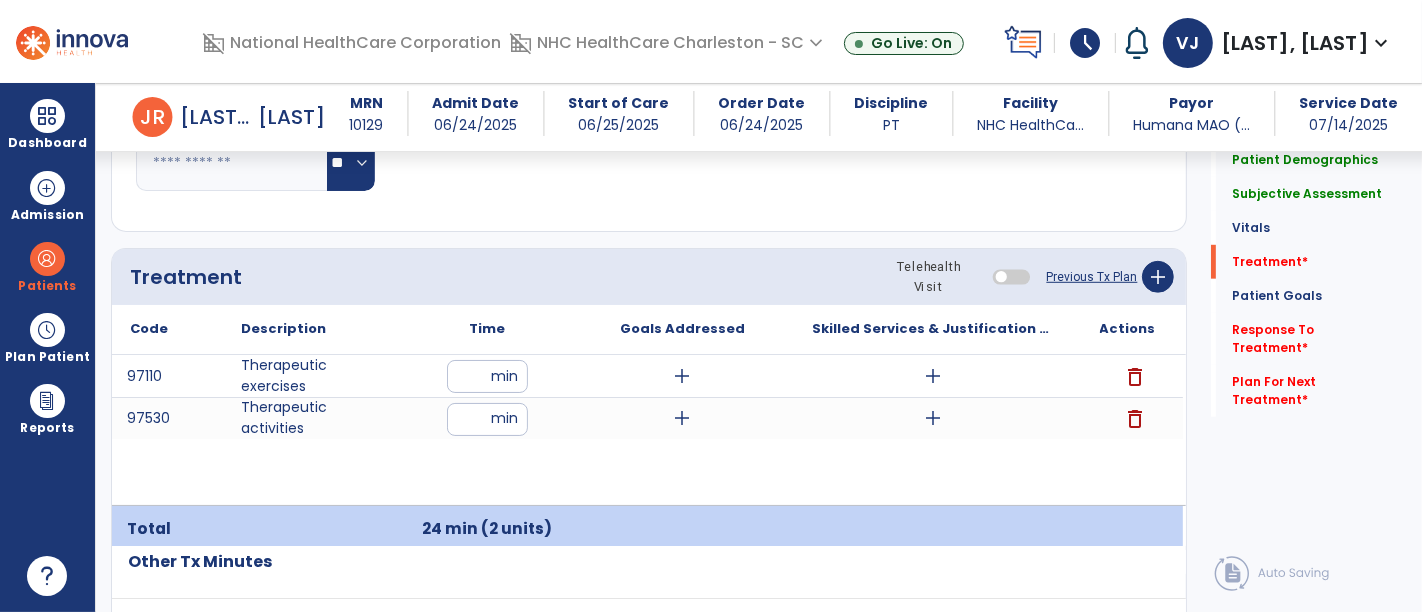 type on "*" 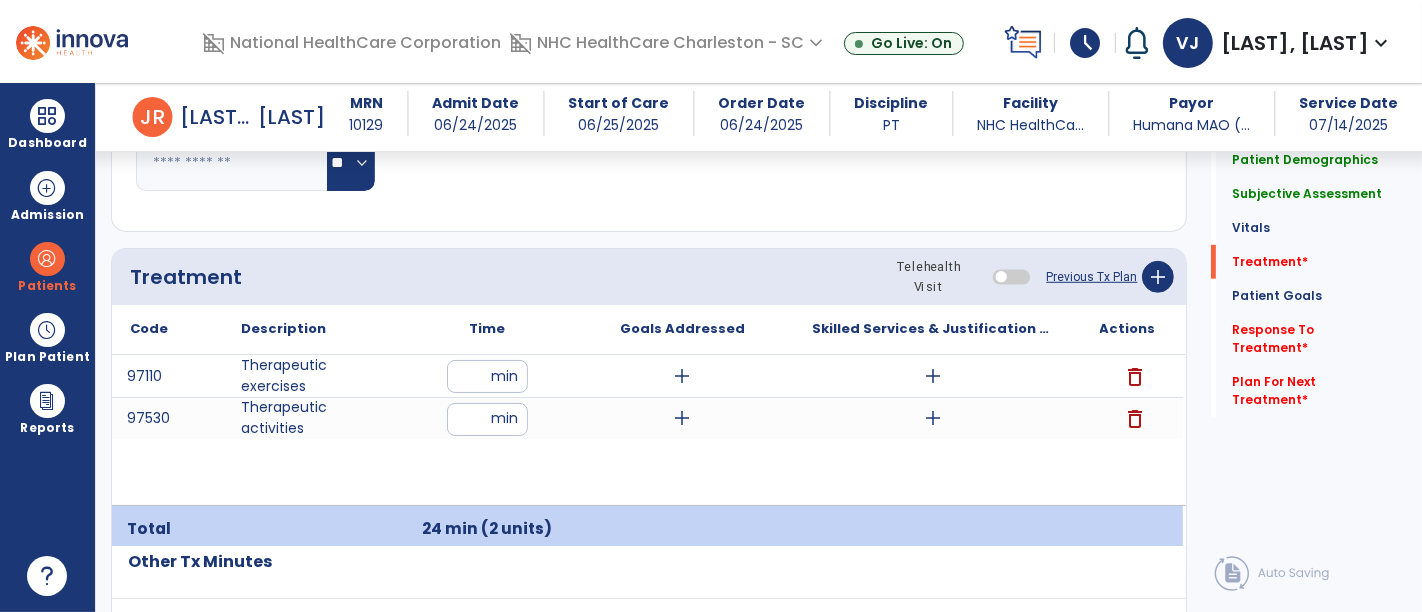 type on "*" 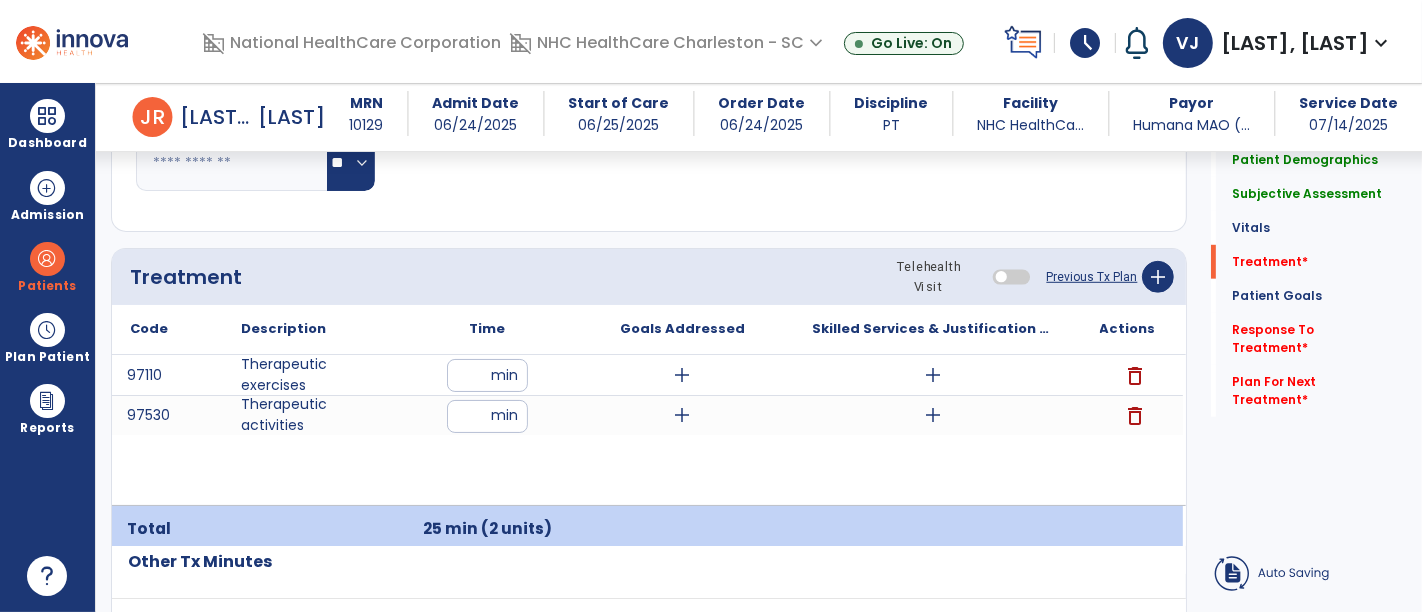 click on "97110  Therapeutic exercises  ** min add add delete 97530  Therapeutic activities  * min add add delete" at bounding box center [647, 430] 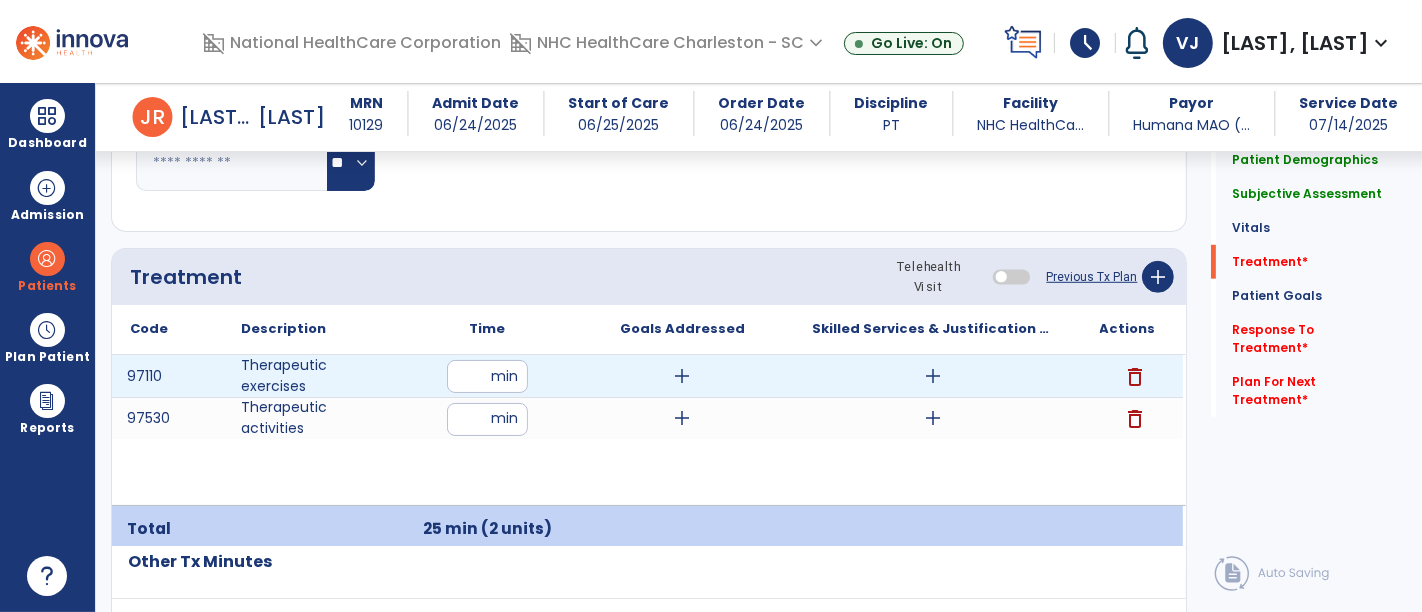click on "add" at bounding box center [933, 376] 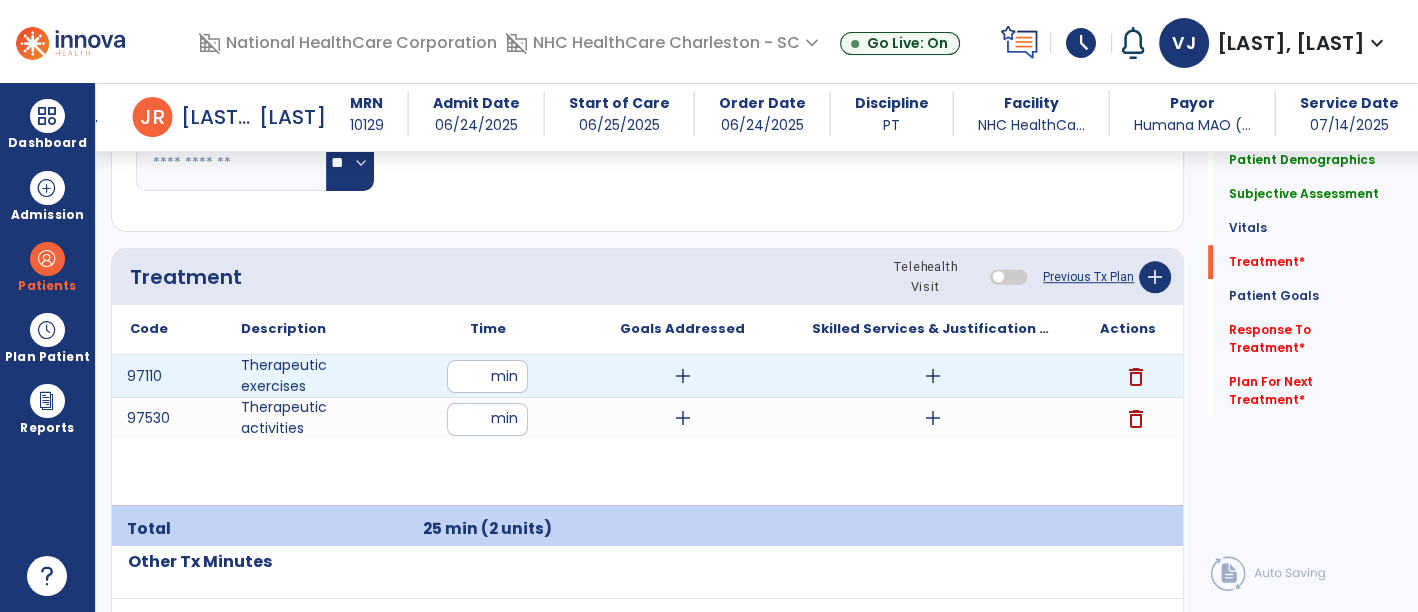 scroll, scrollTop: 1111, scrollLeft: 0, axis: vertical 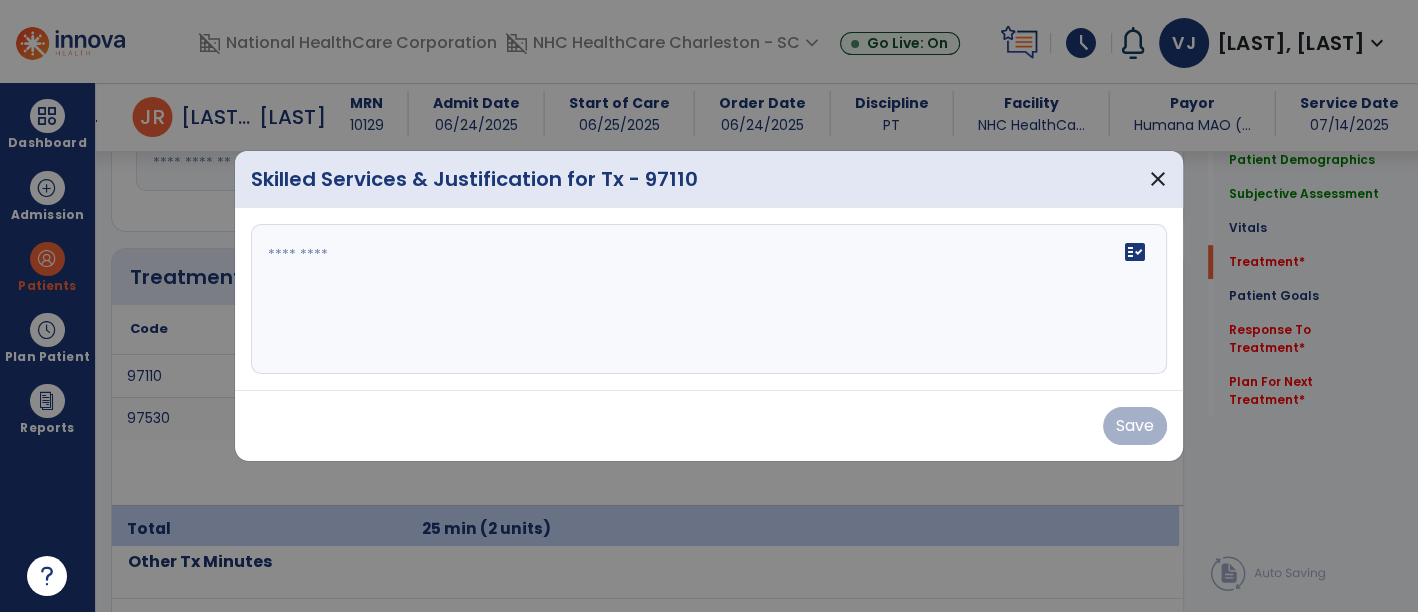 click on "fact_check" at bounding box center [709, 299] 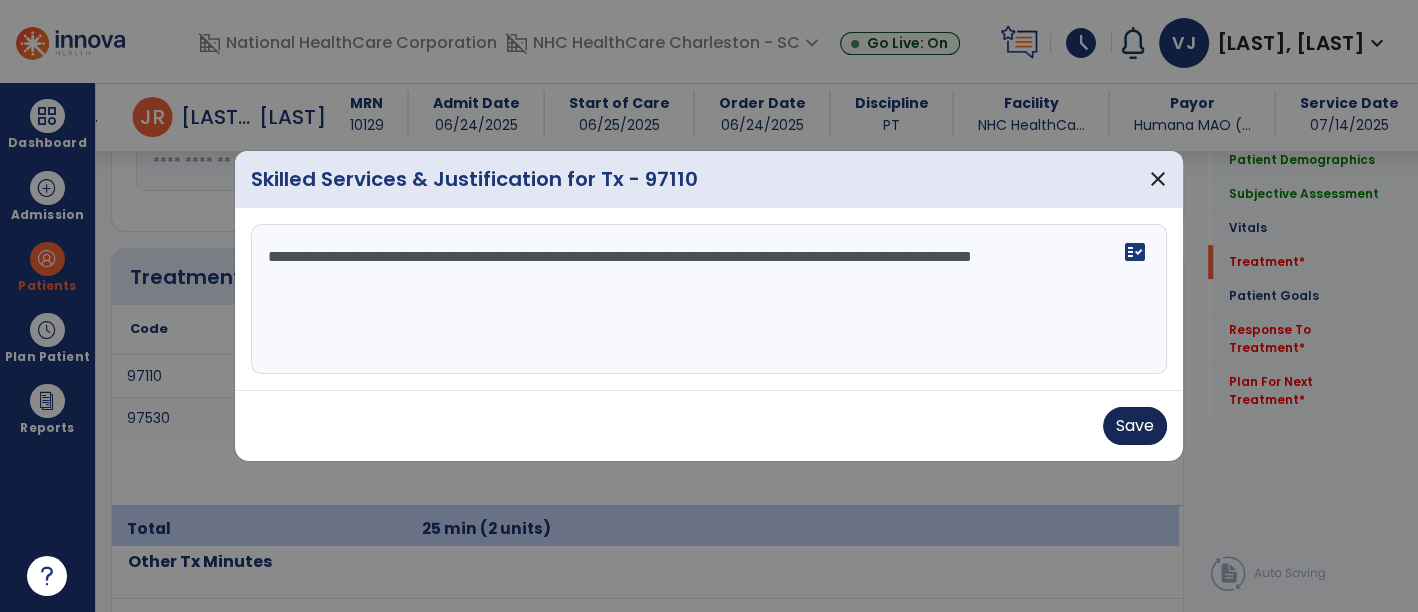 type on "**********" 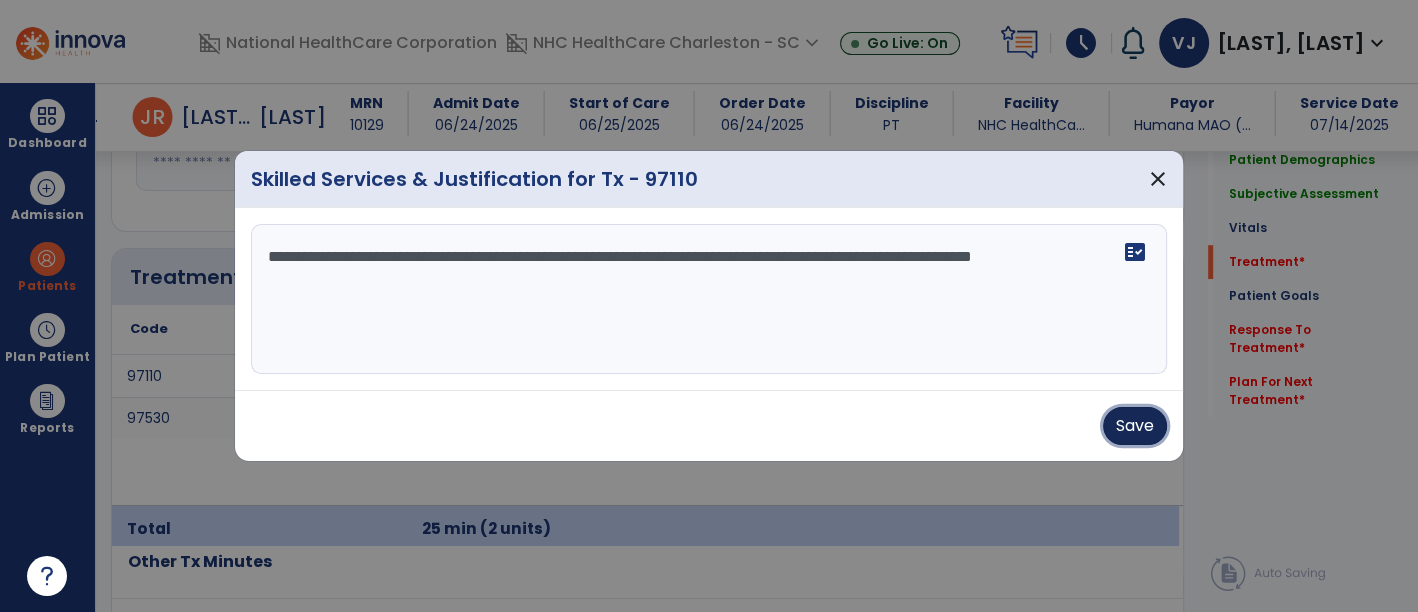 click on "Save" at bounding box center (1135, 426) 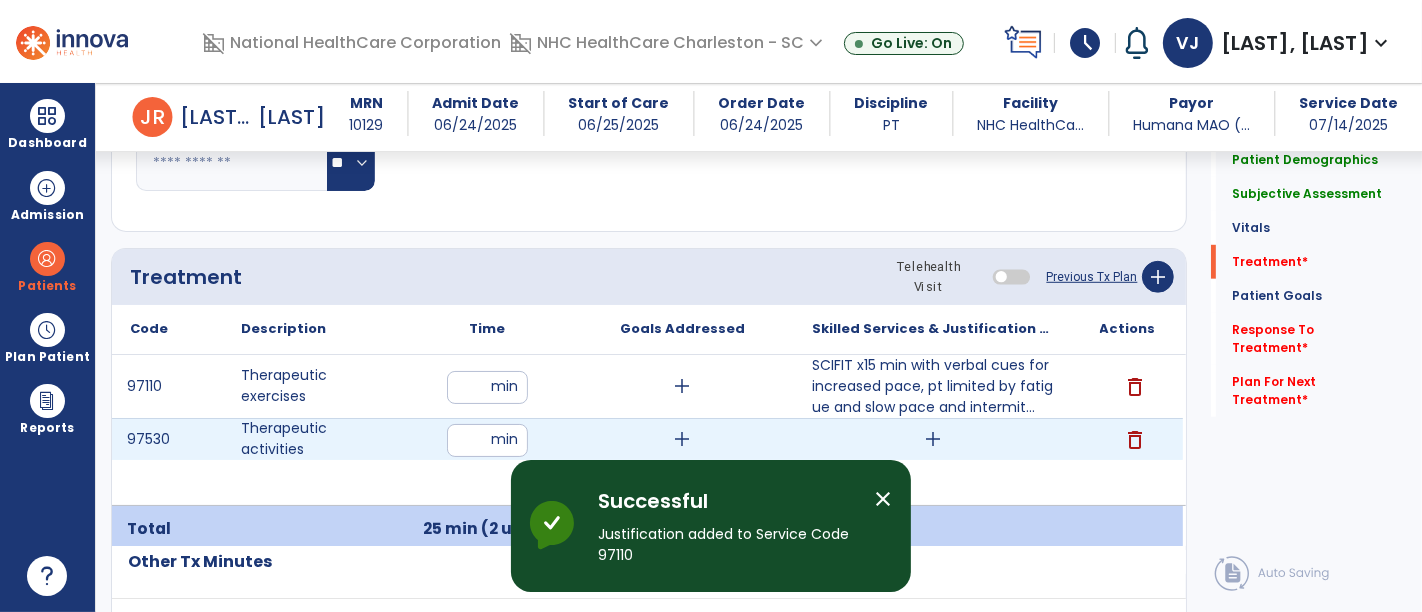 click on "add" at bounding box center [933, 439] 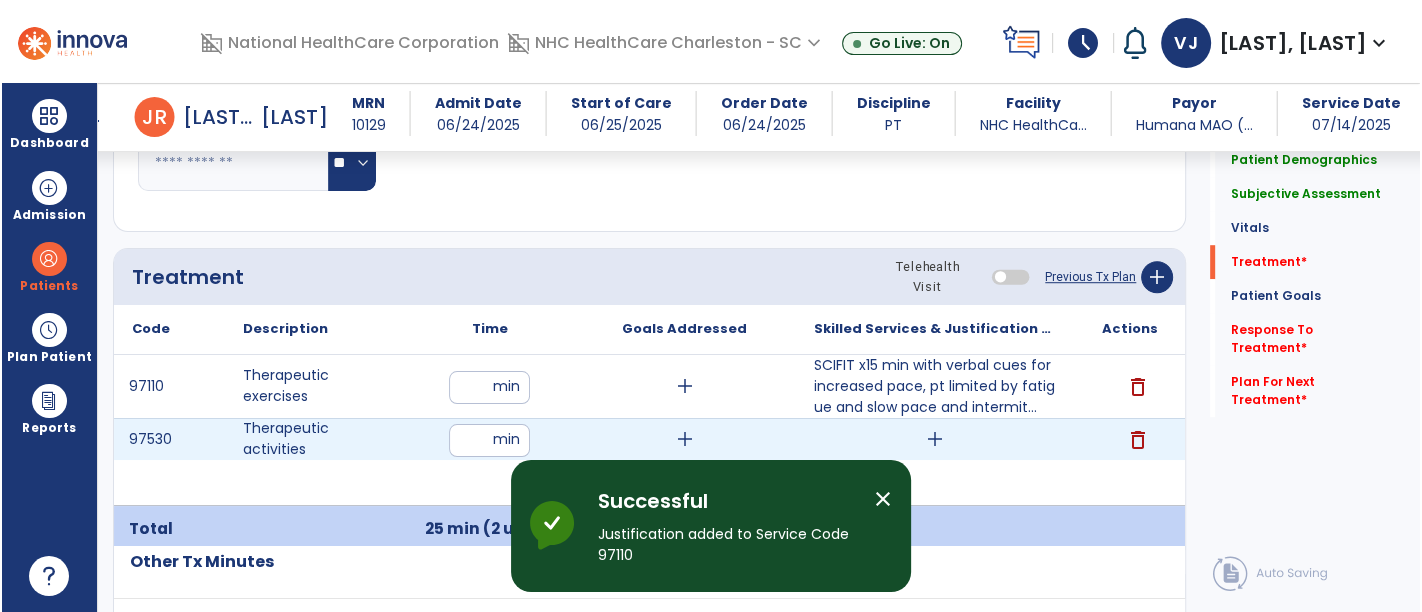 scroll, scrollTop: 1111, scrollLeft: 0, axis: vertical 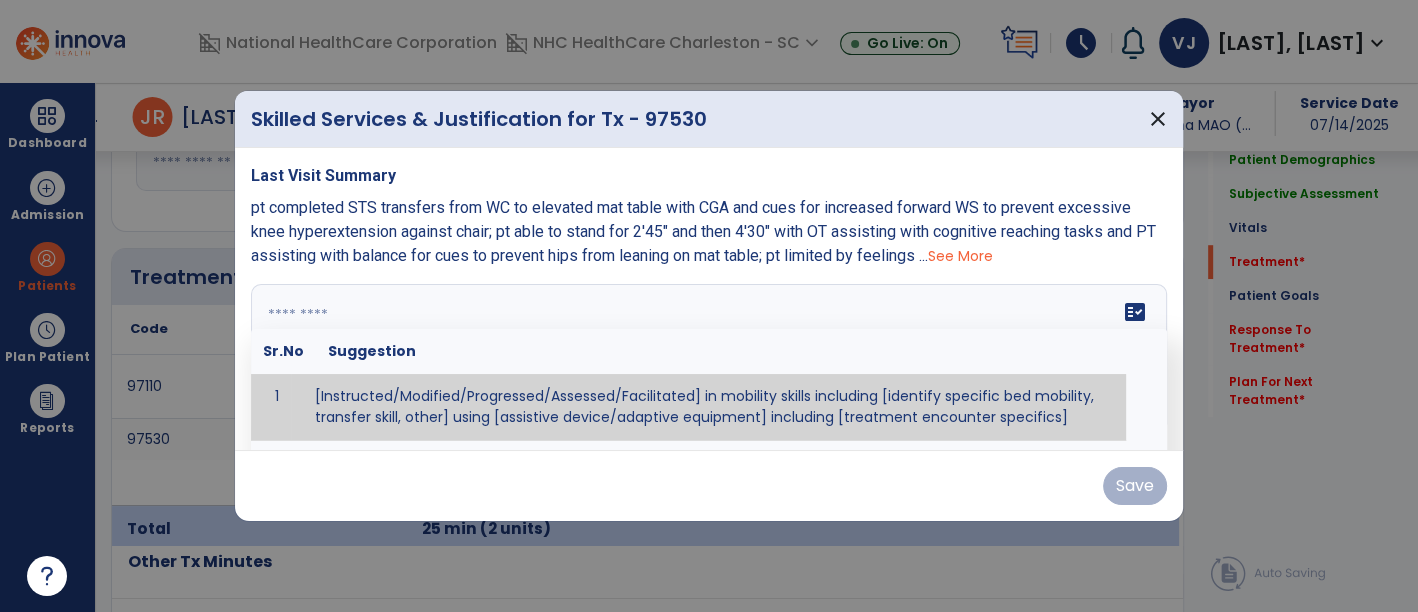click on "fact_check  Sr.No Suggestion 1 [Instructed/Modified/Progressed/Assessed/Facilitated] in mobility skills including [identify specific bed mobility, transfer skill, other] using [assistive device/adaptive equipment] including [treatment encounter specifics]" at bounding box center (709, 359) 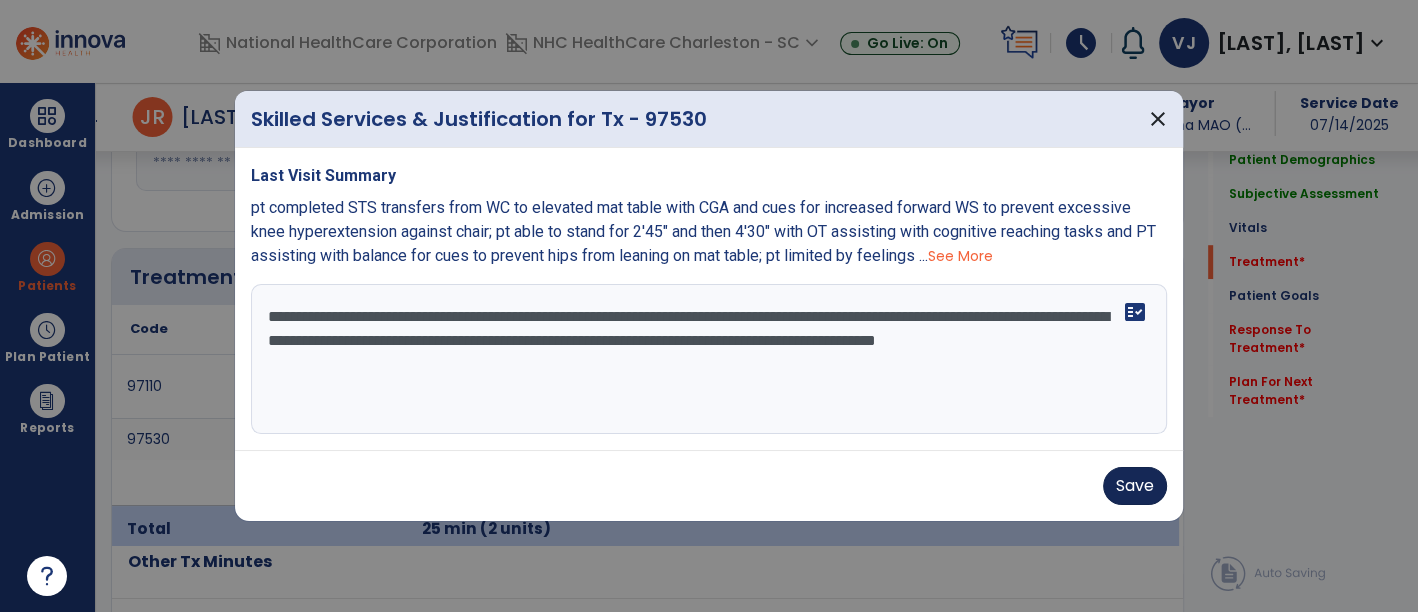 type on "**********" 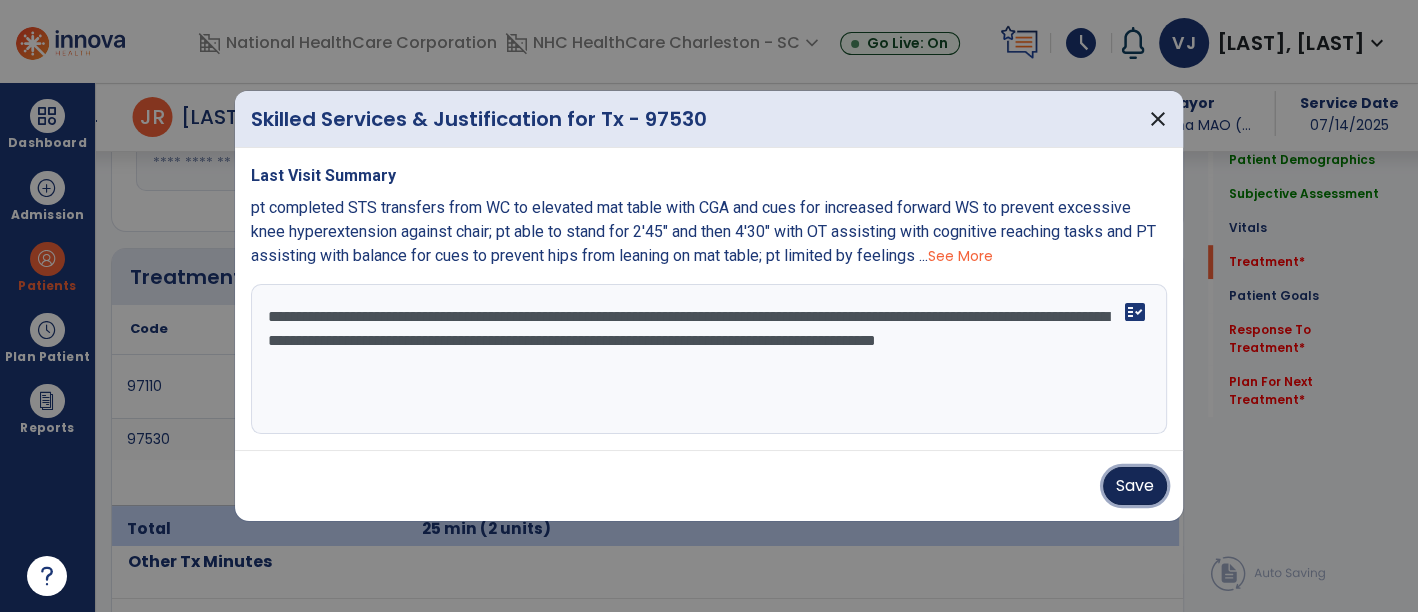 click on "Save" at bounding box center [1135, 486] 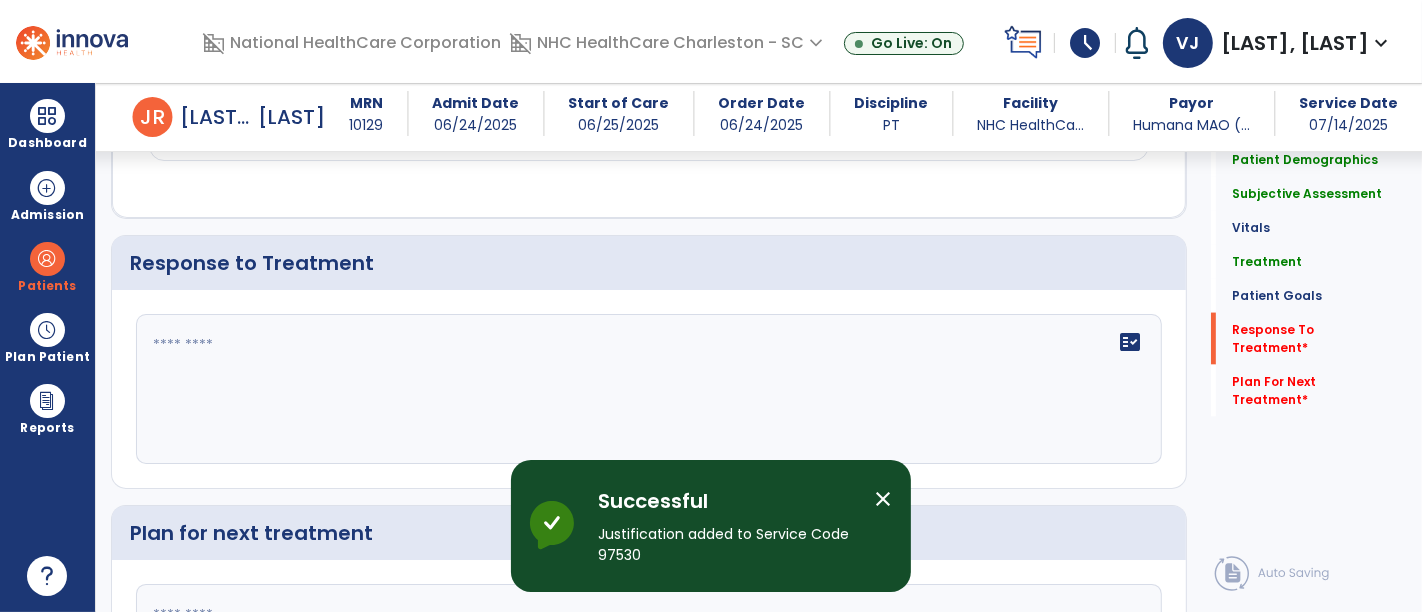 scroll, scrollTop: 2555, scrollLeft: 0, axis: vertical 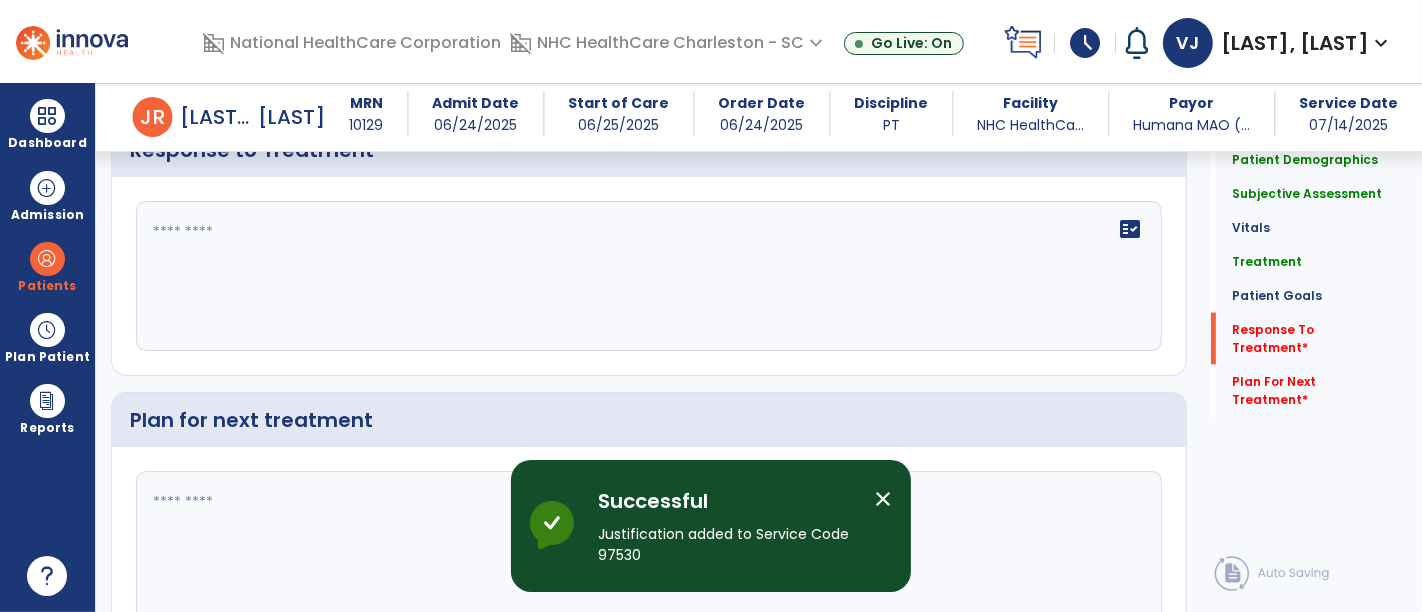 click on "fact_check" 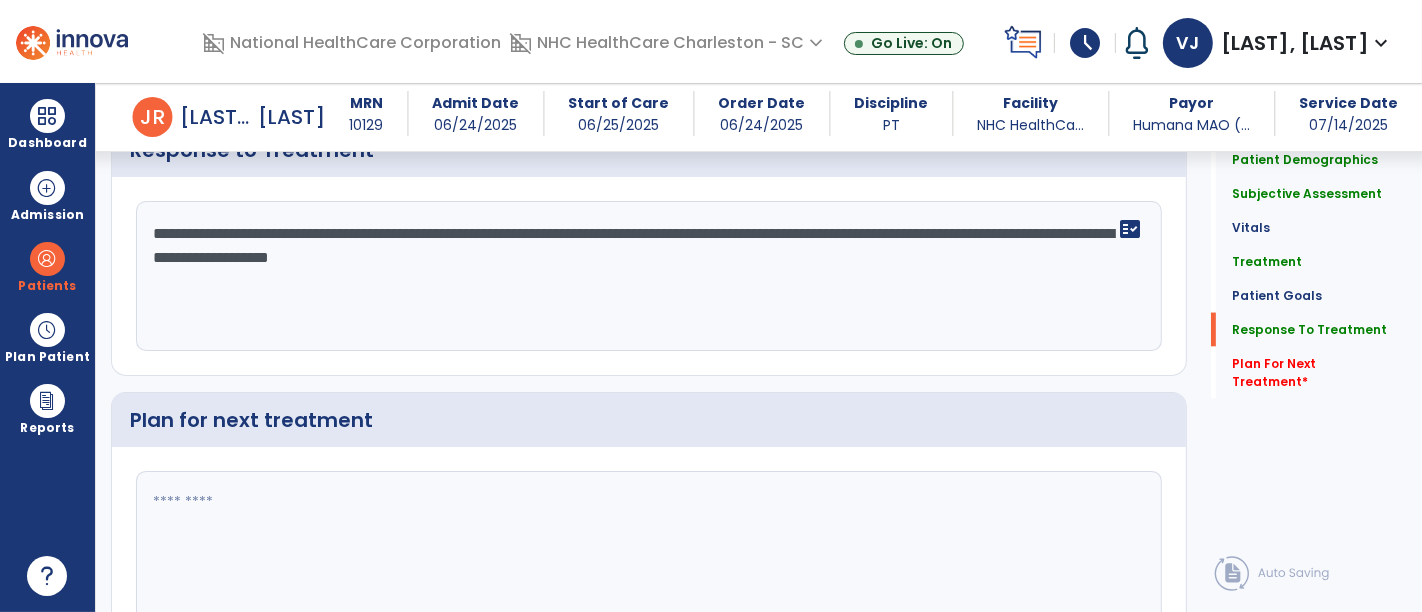 type on "**********" 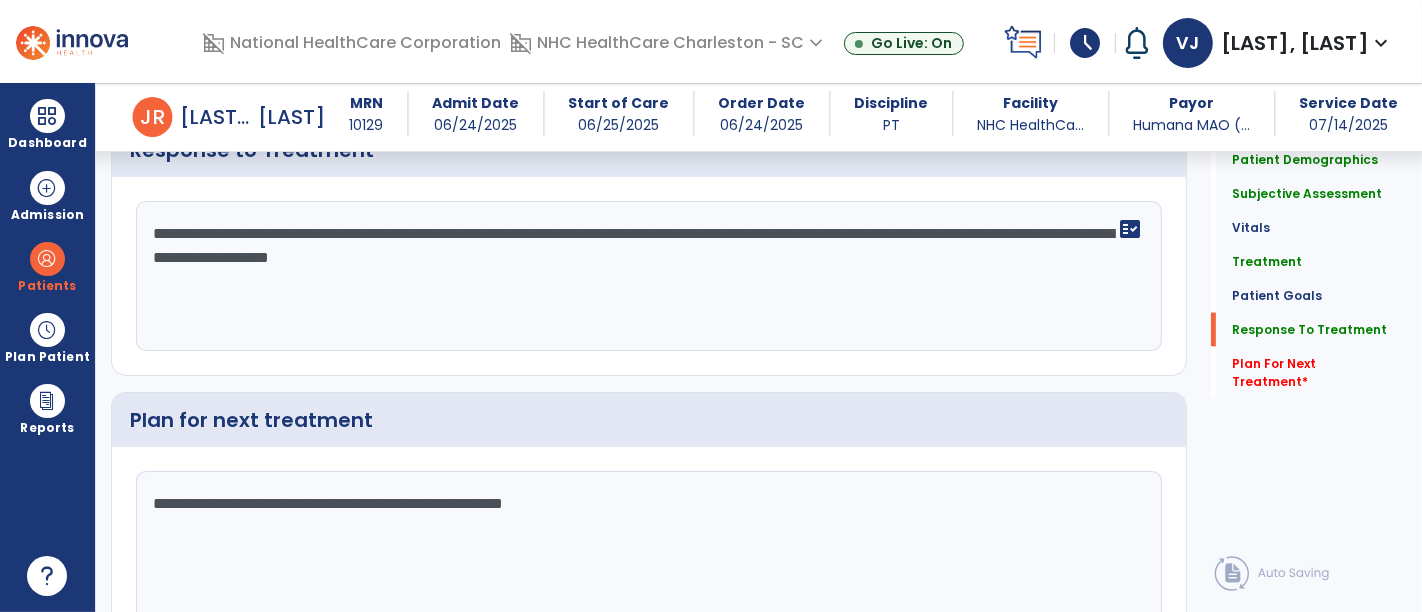 scroll, scrollTop: 2645, scrollLeft: 0, axis: vertical 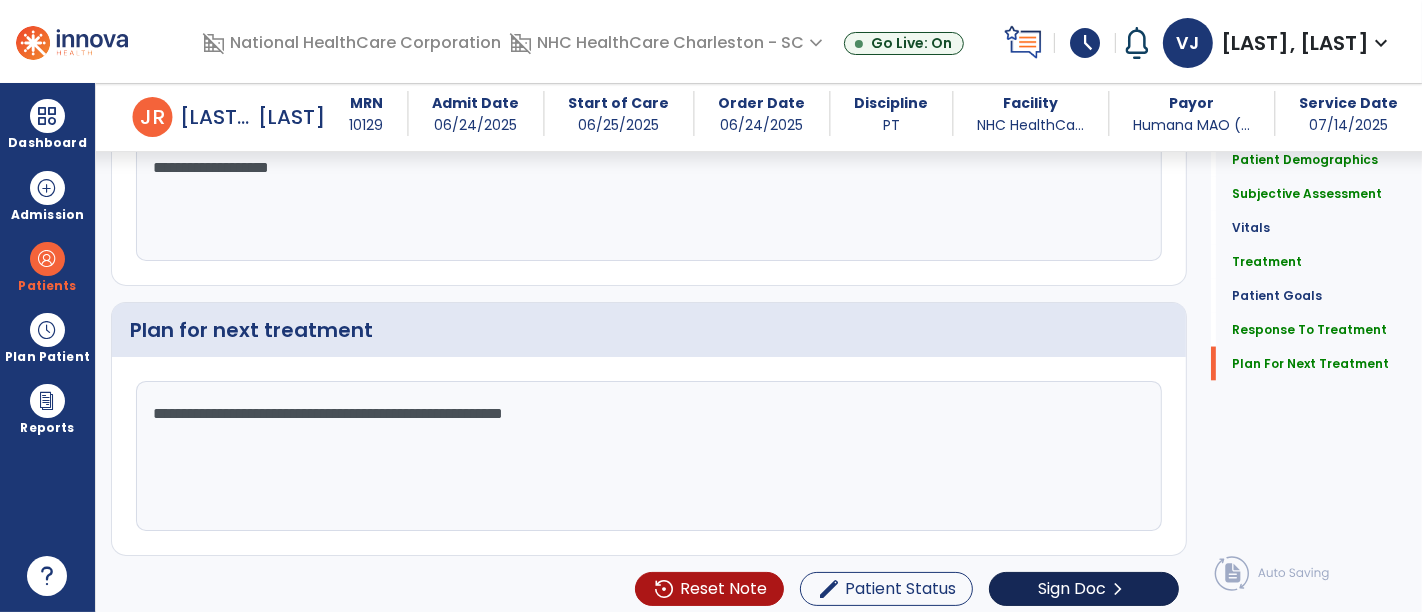 type on "**********" 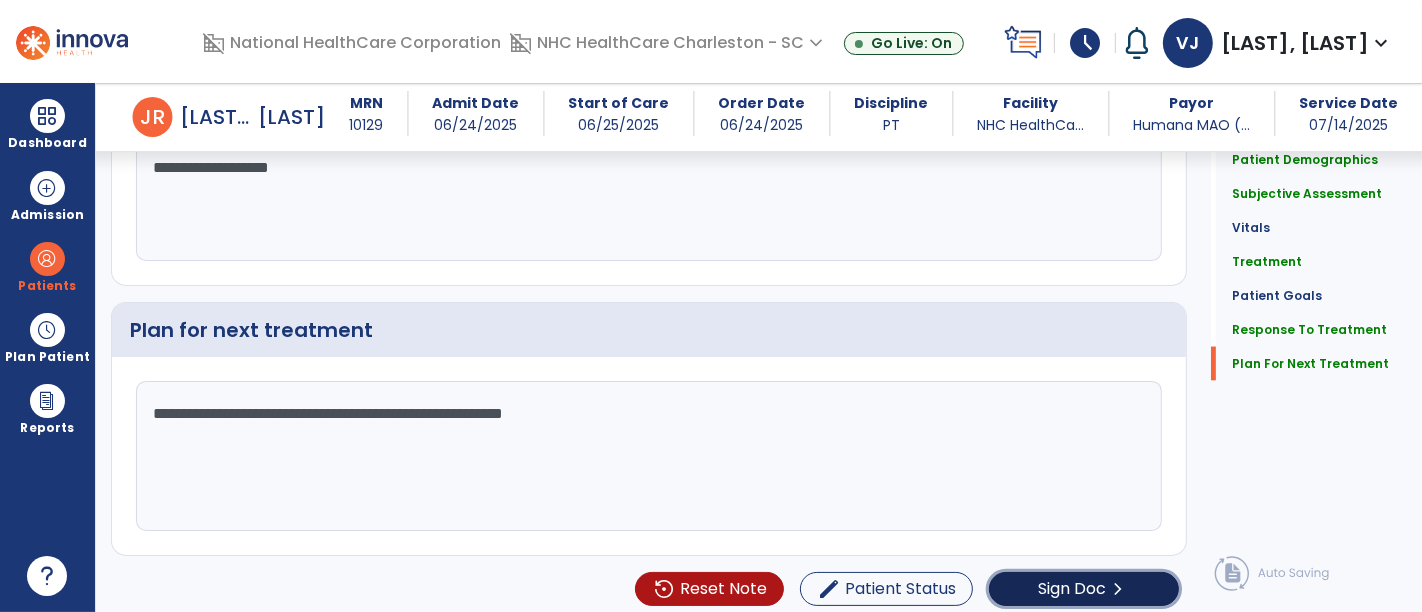 click on "Sign Doc" 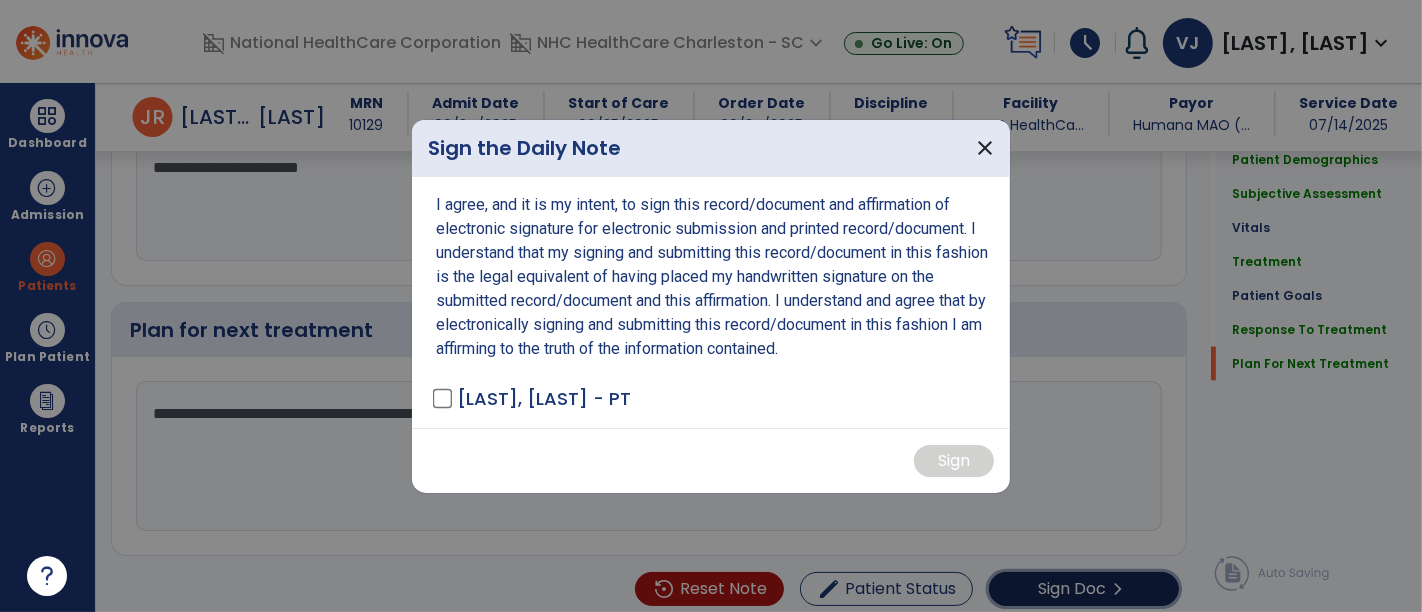 scroll, scrollTop: 2645, scrollLeft: 0, axis: vertical 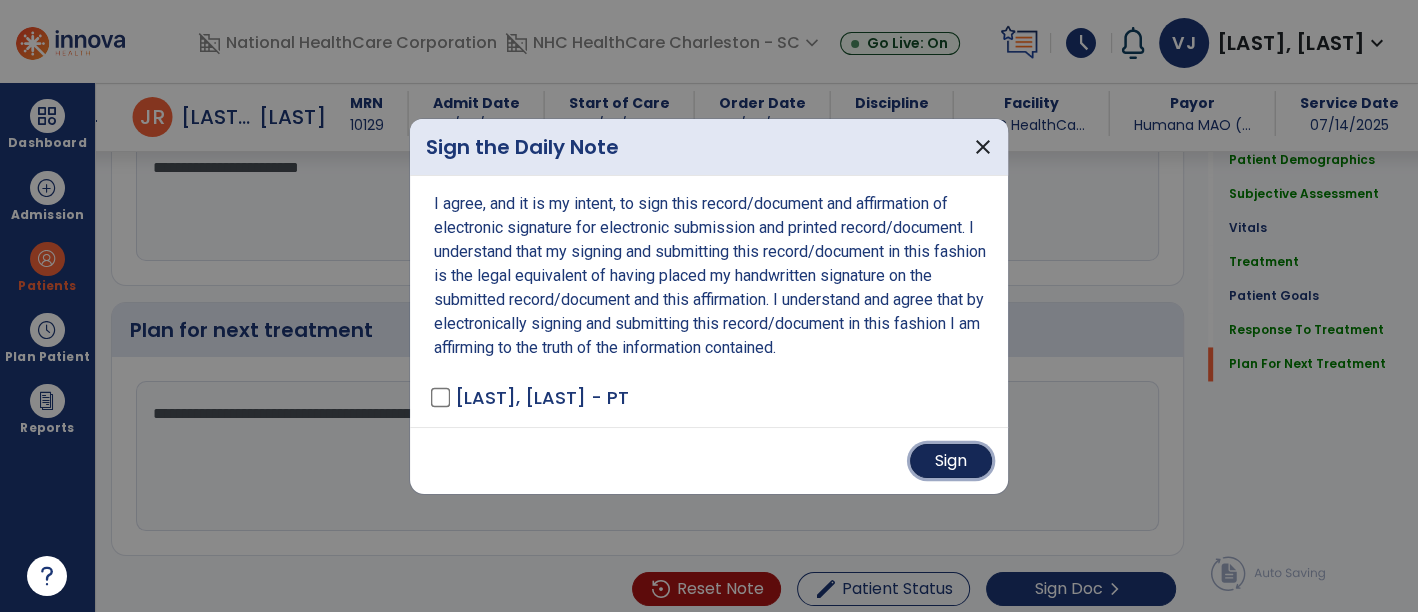 click on "Sign" at bounding box center (951, 461) 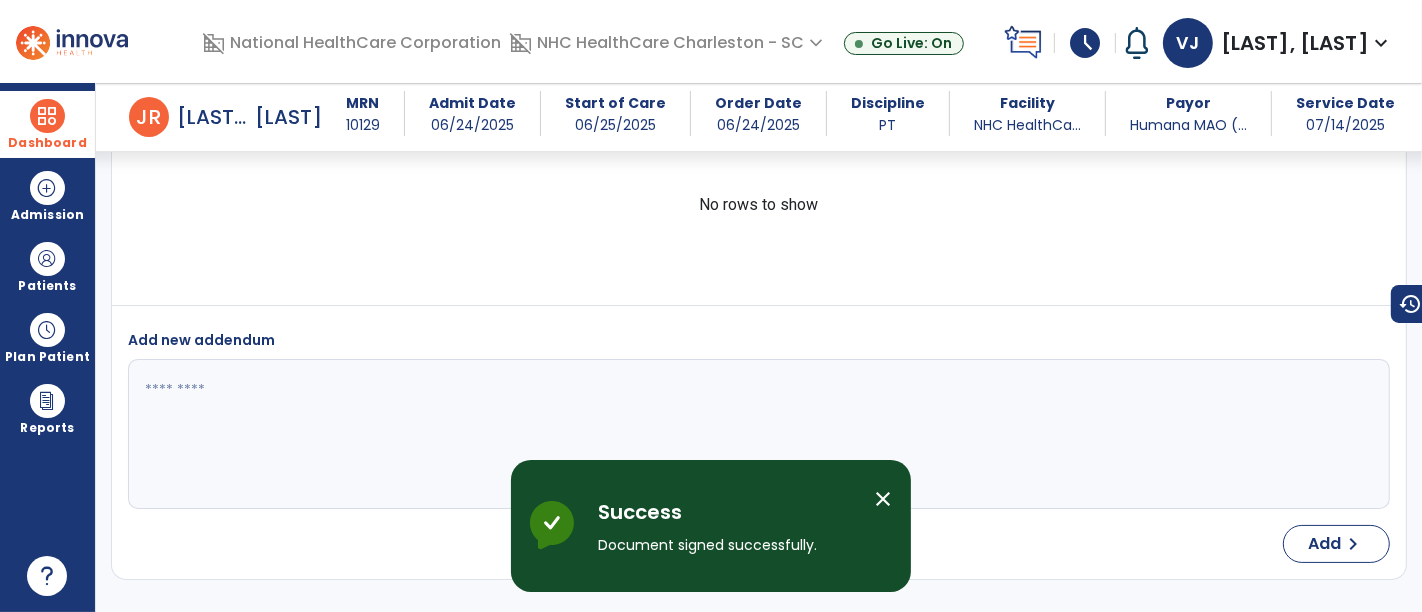 click at bounding box center (47, 116) 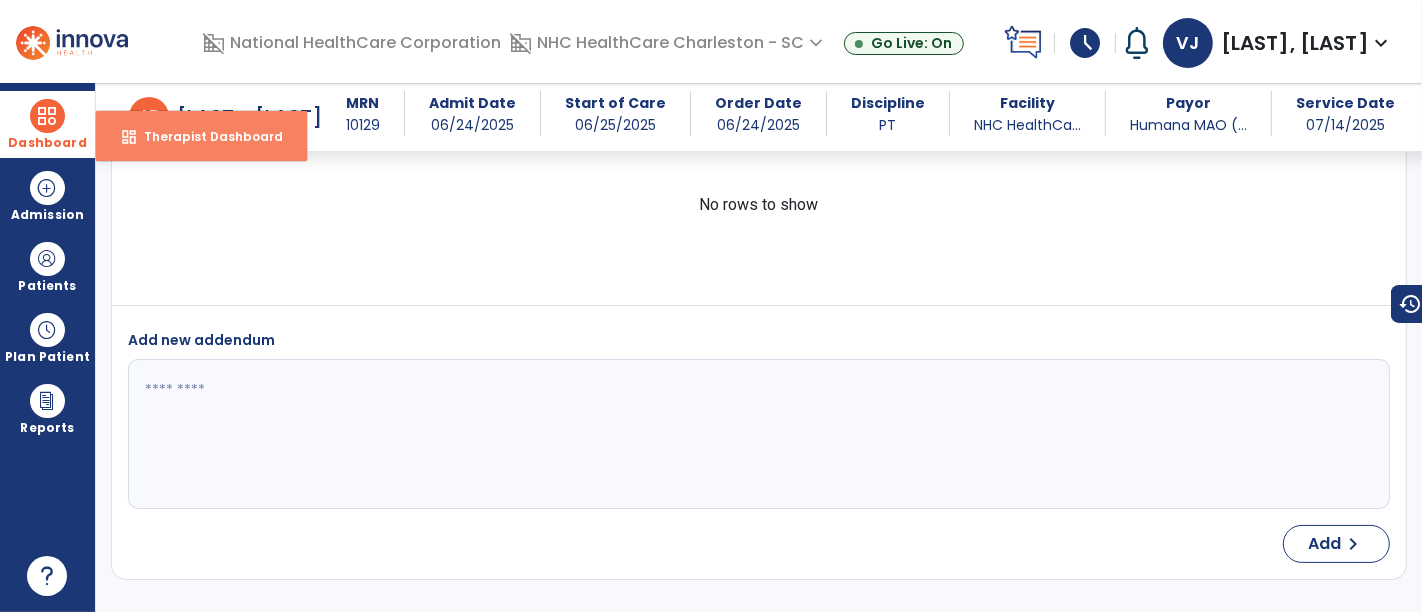 click on "Therapist Dashboard" at bounding box center (205, 136) 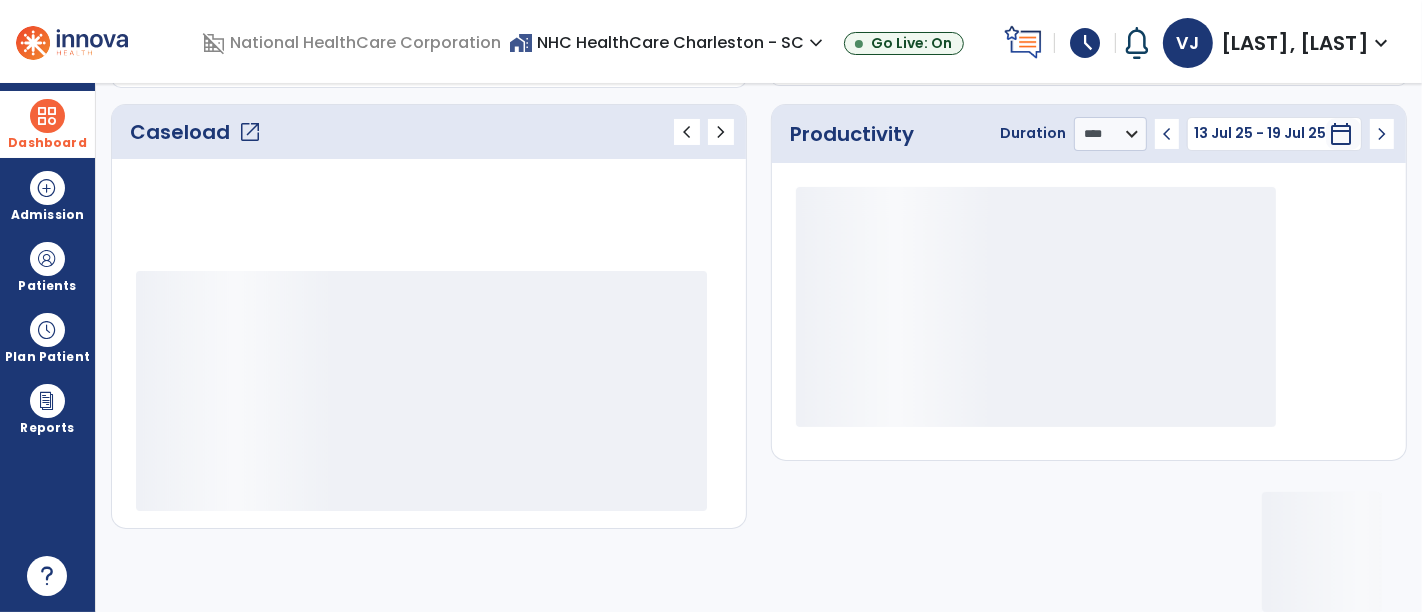 scroll, scrollTop: 261, scrollLeft: 0, axis: vertical 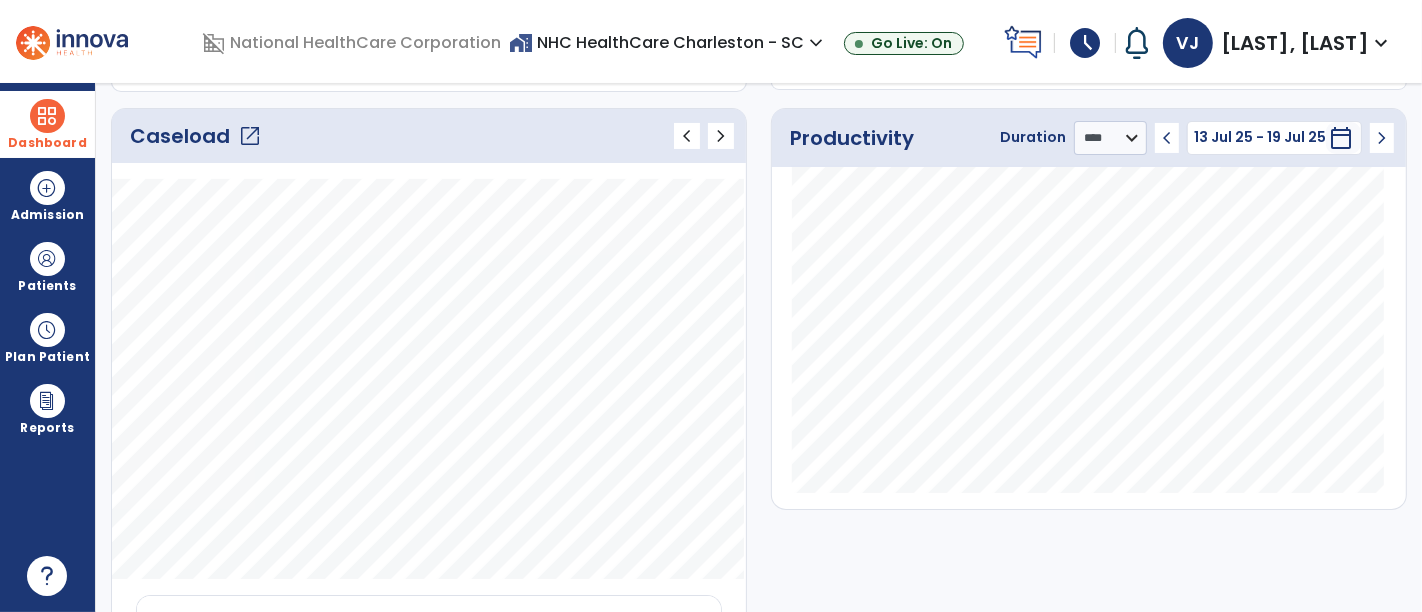 click on "open_in_new" 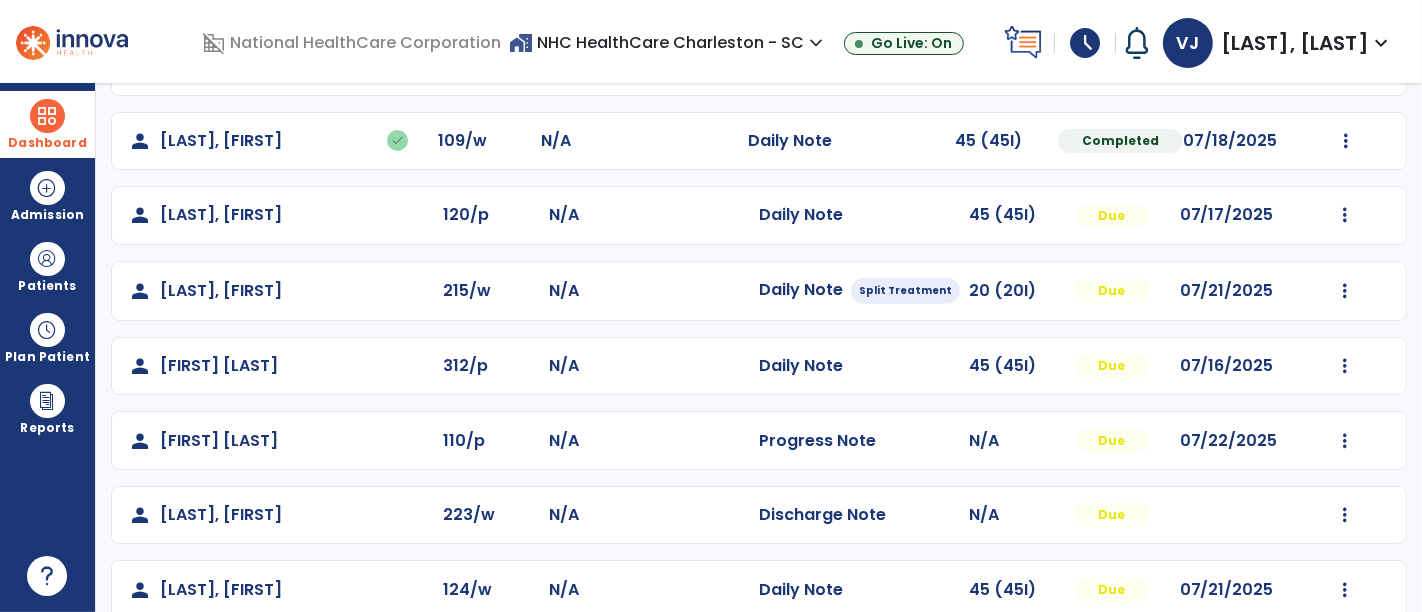 scroll, scrollTop: 691, scrollLeft: 0, axis: vertical 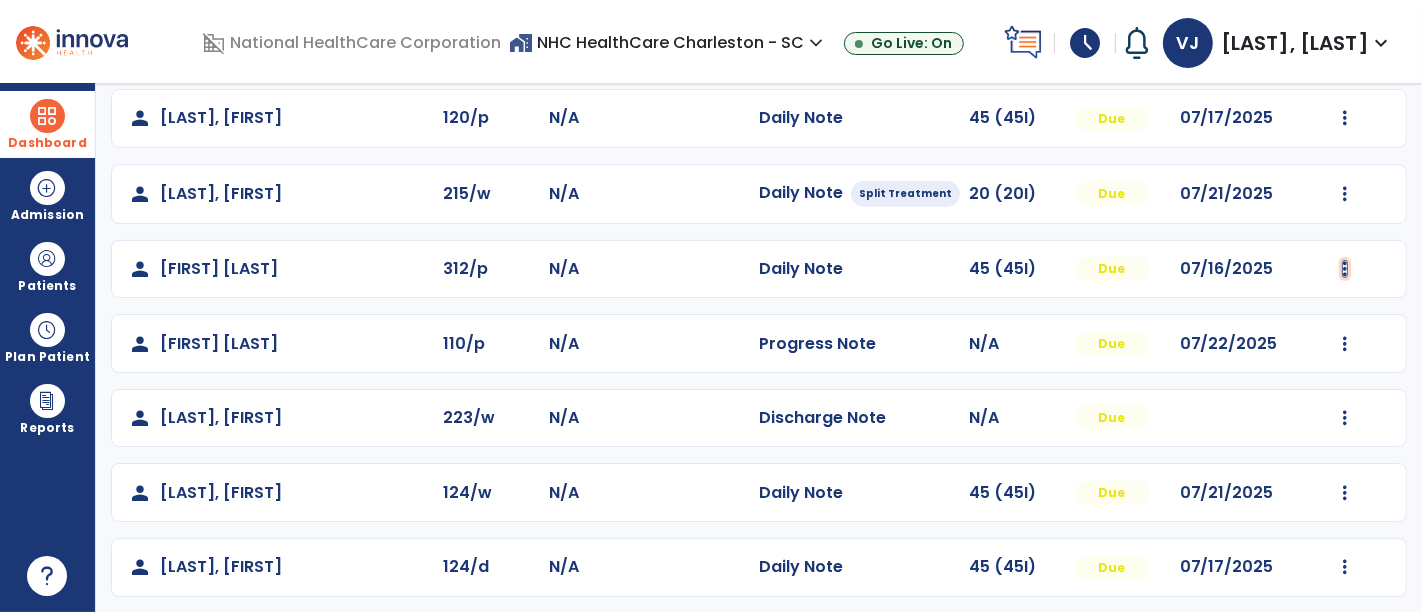 click at bounding box center (1345, -403) 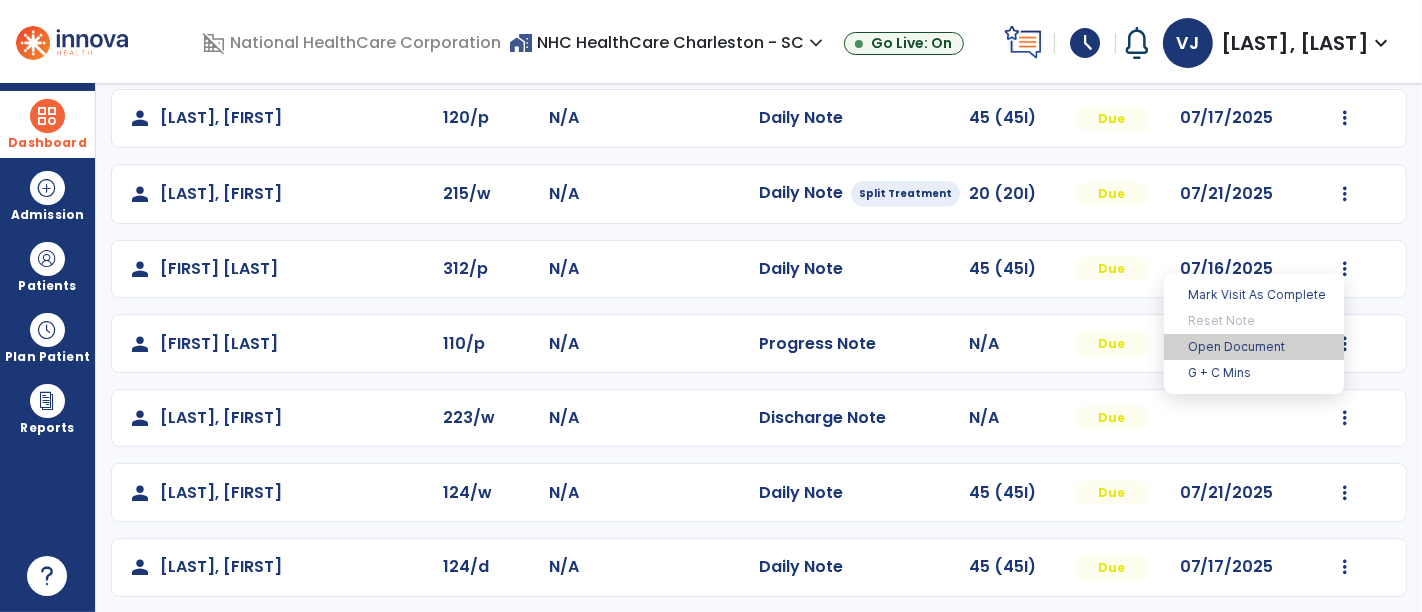 click on "Open Document" at bounding box center (1254, 347) 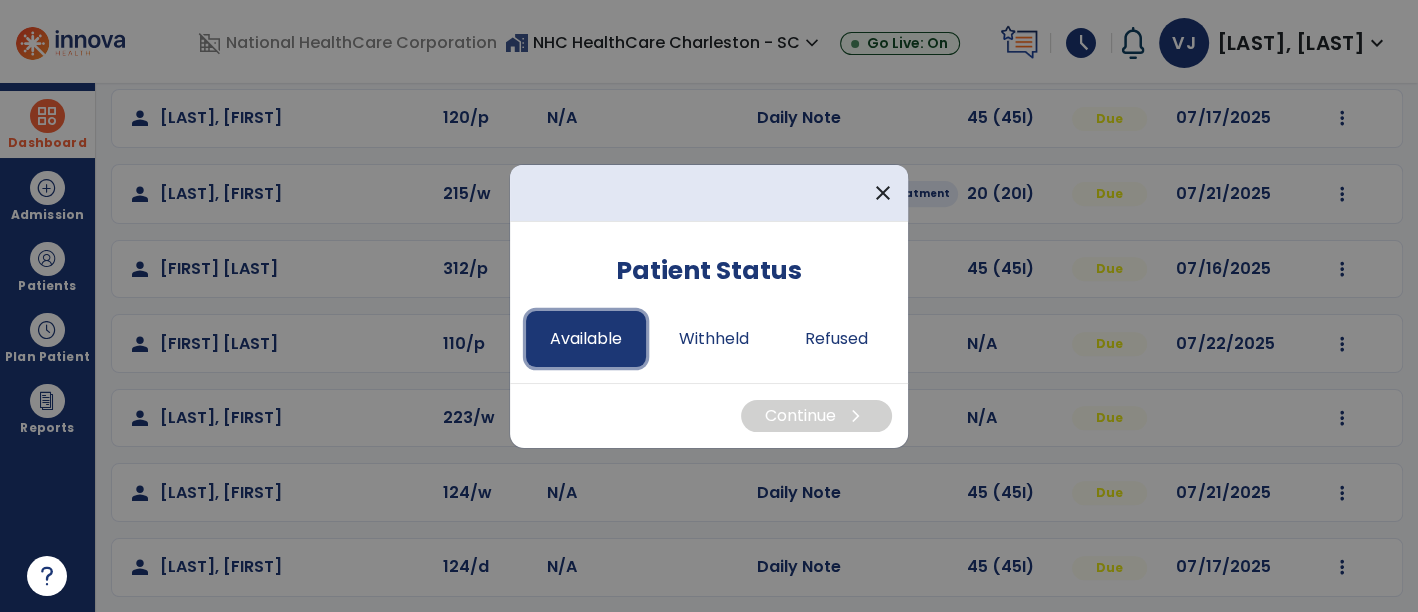click on "Available" at bounding box center [586, 339] 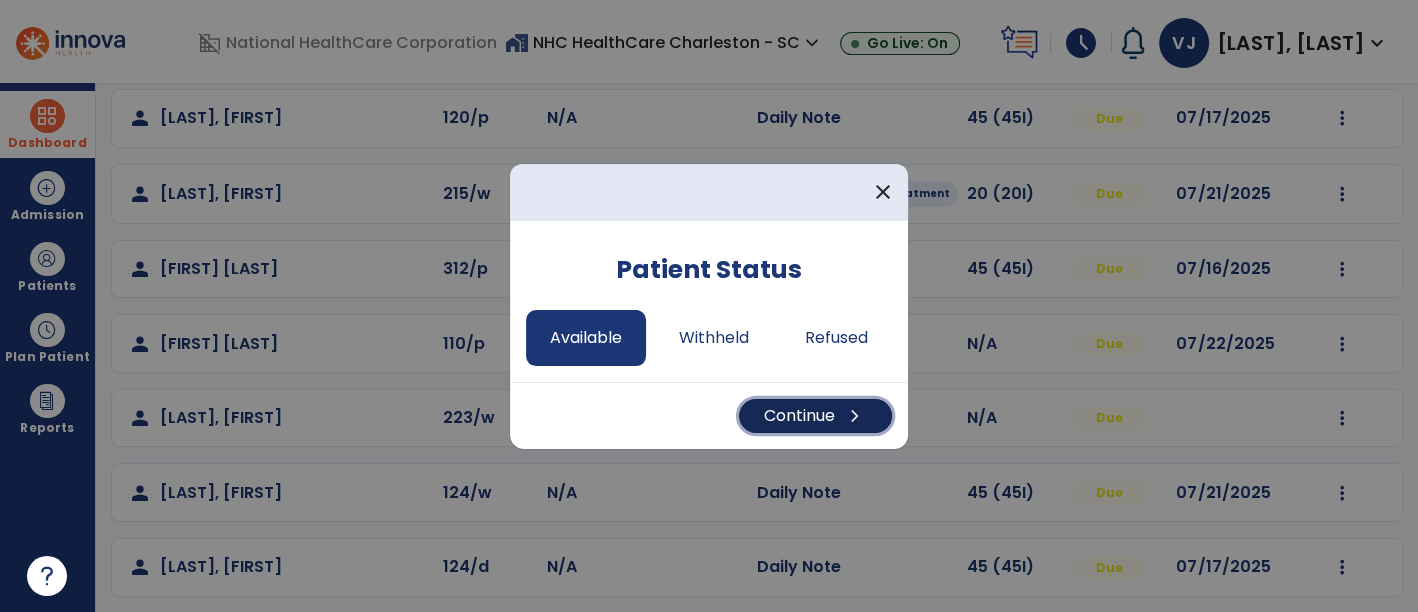 click on "Continue   chevron_right" at bounding box center [815, 416] 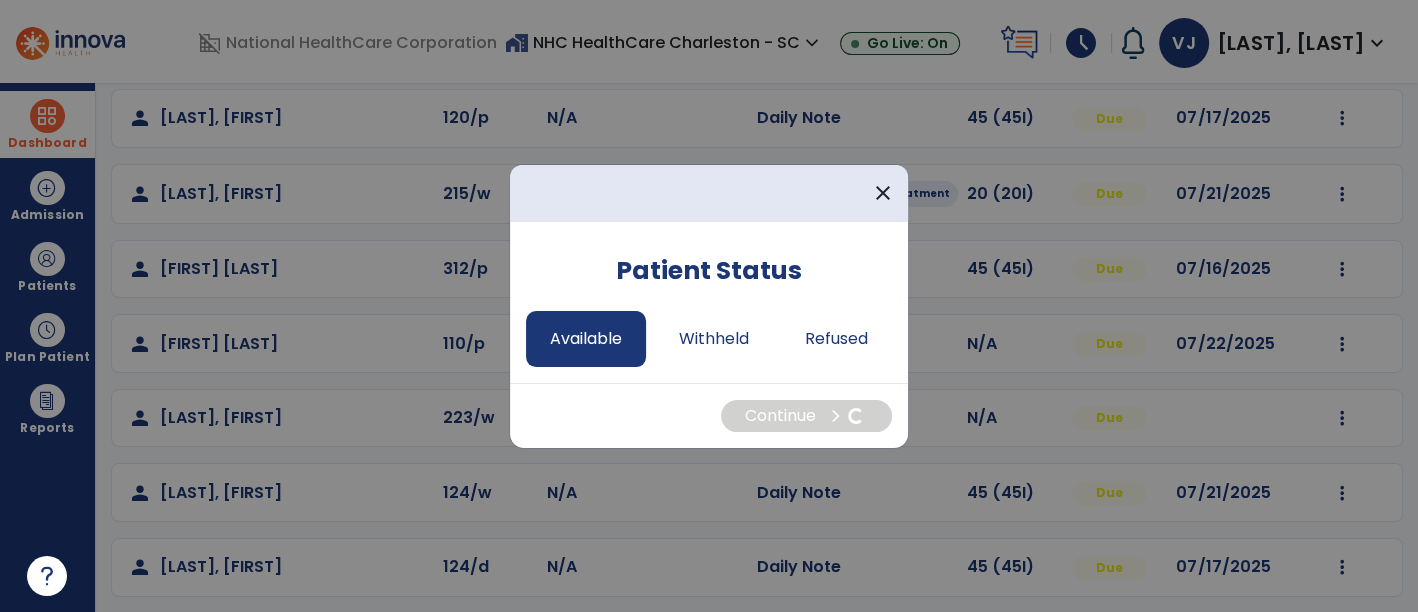 select on "*" 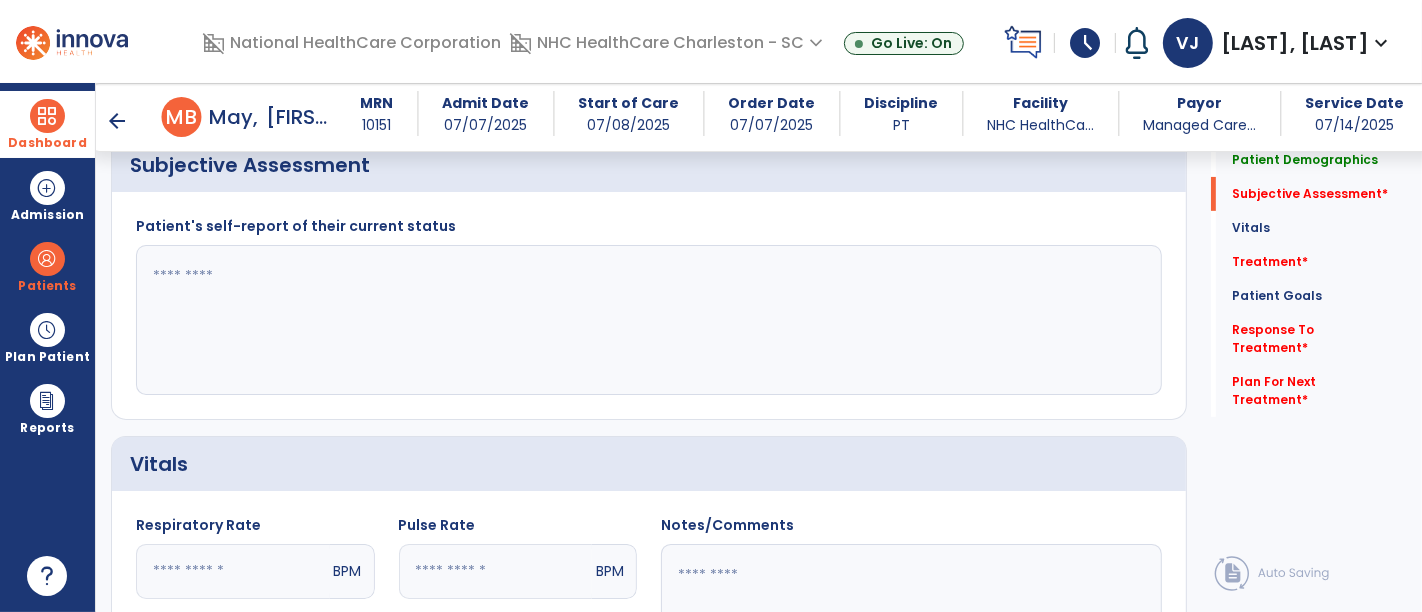 scroll, scrollTop: 358, scrollLeft: 0, axis: vertical 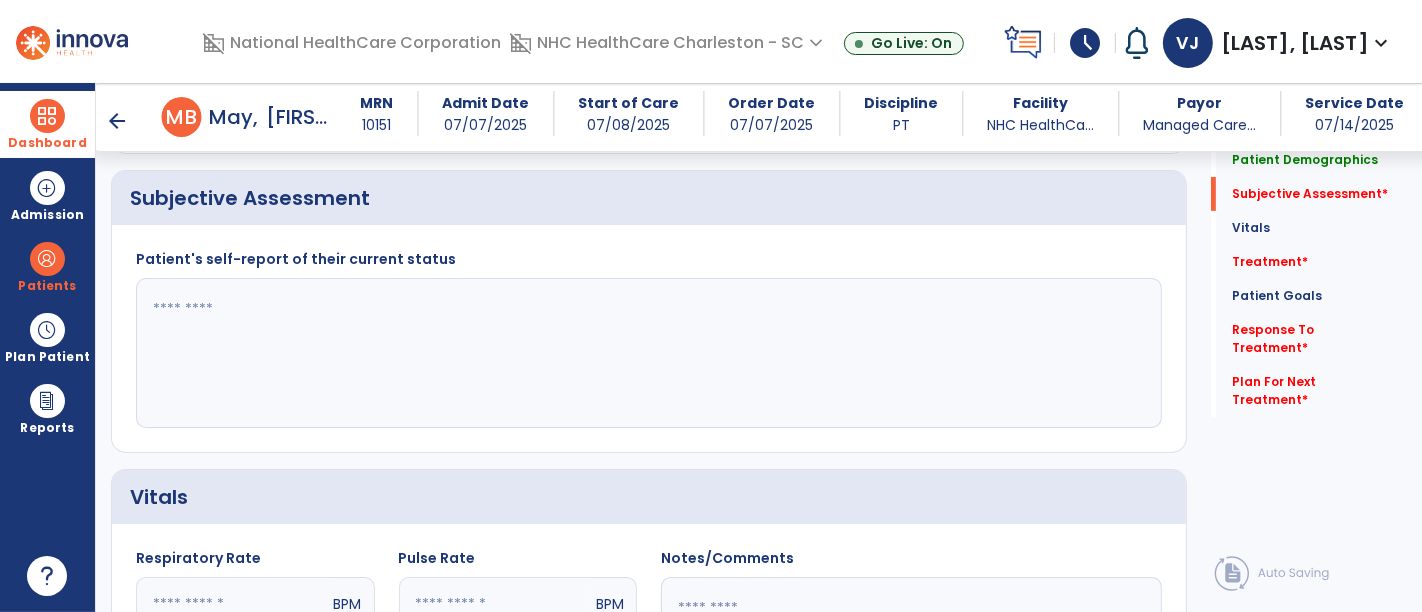 click 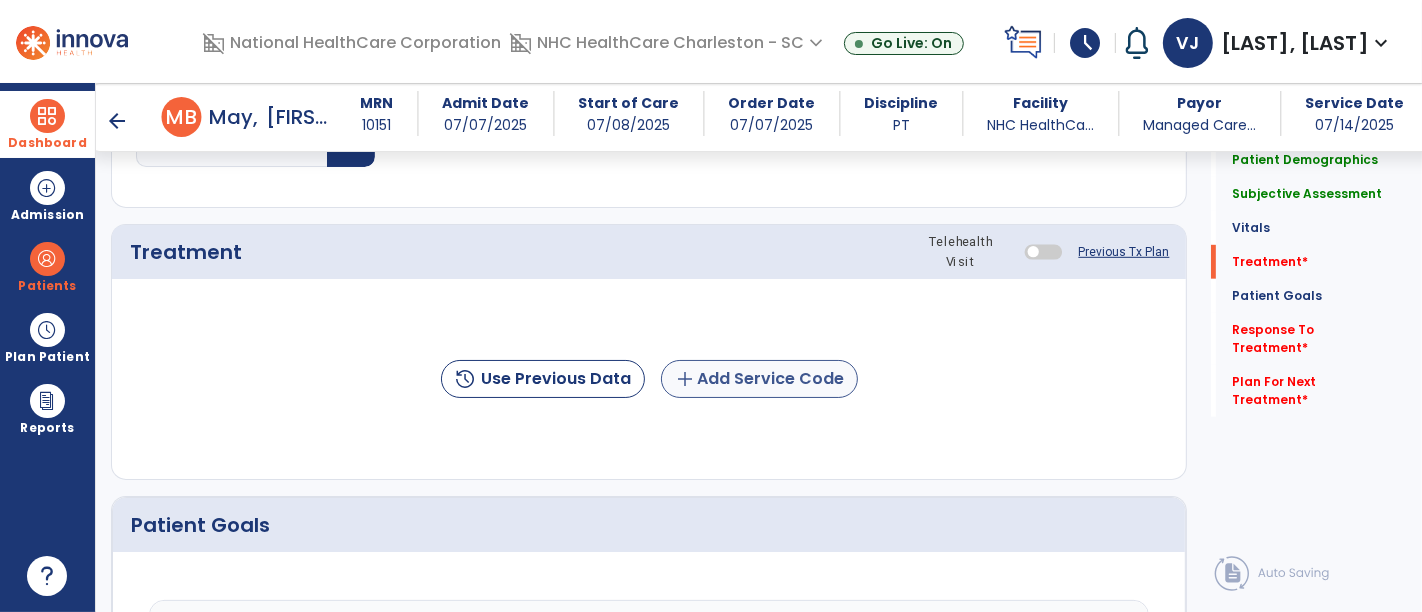 type on "**********" 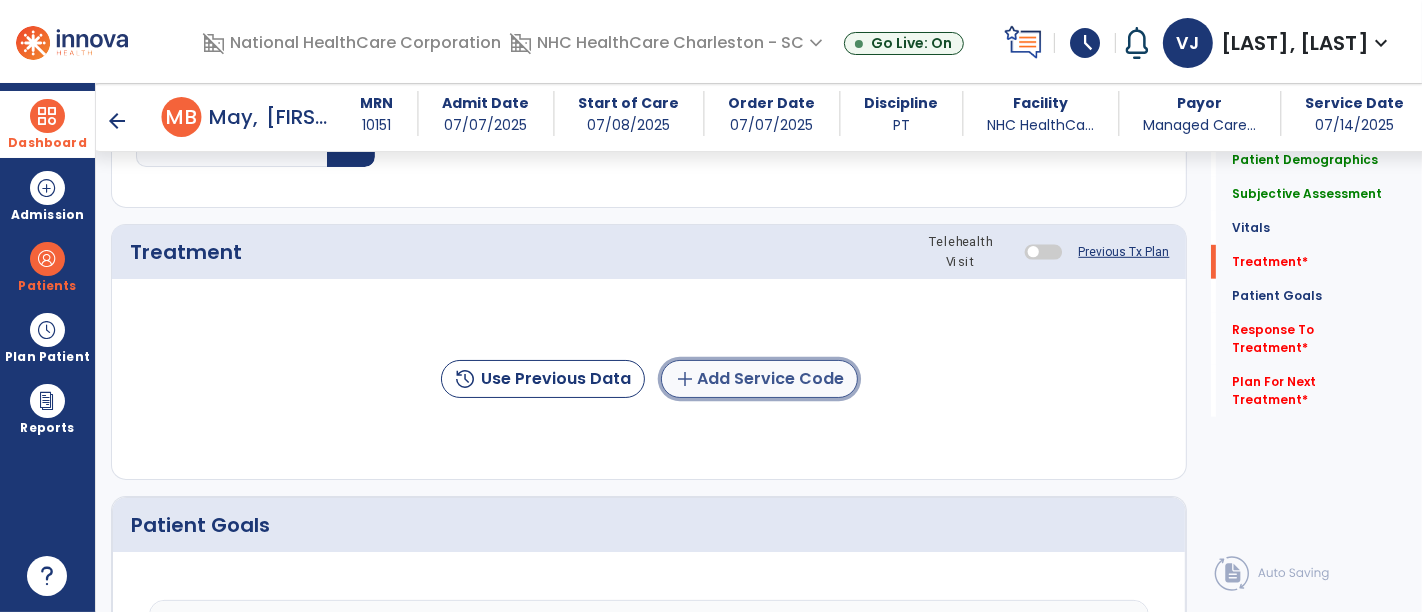 click on "add  Add Service Code" 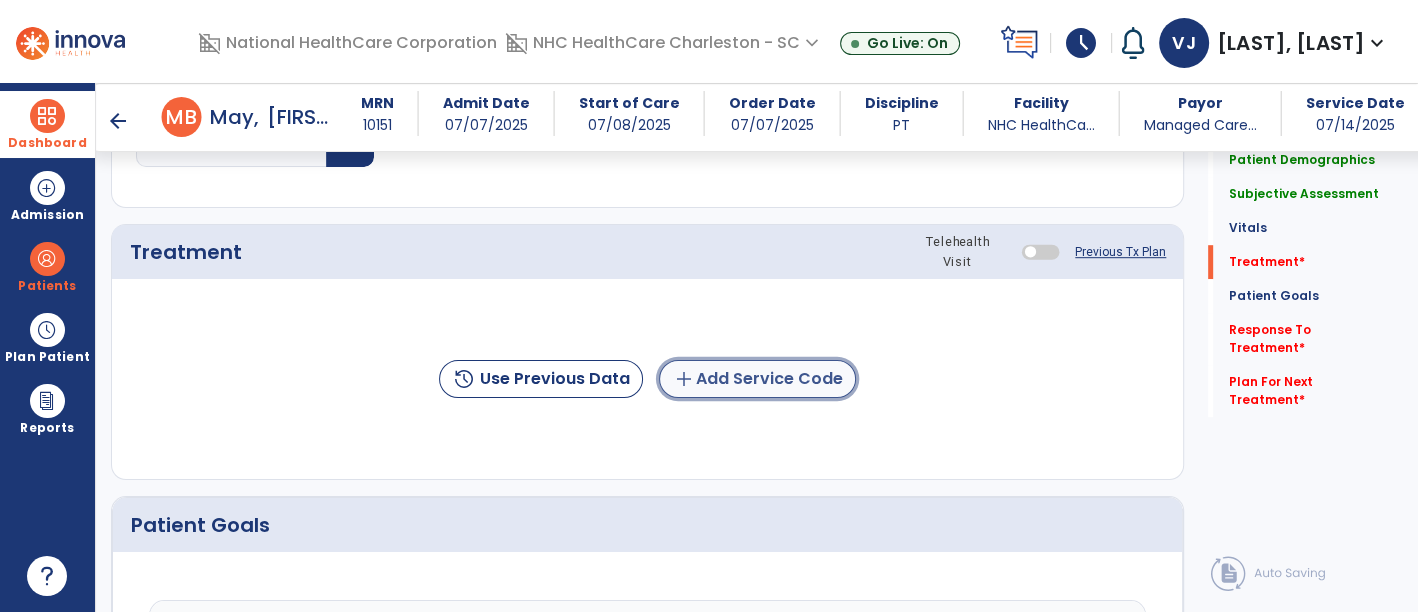 scroll, scrollTop: 1025, scrollLeft: 0, axis: vertical 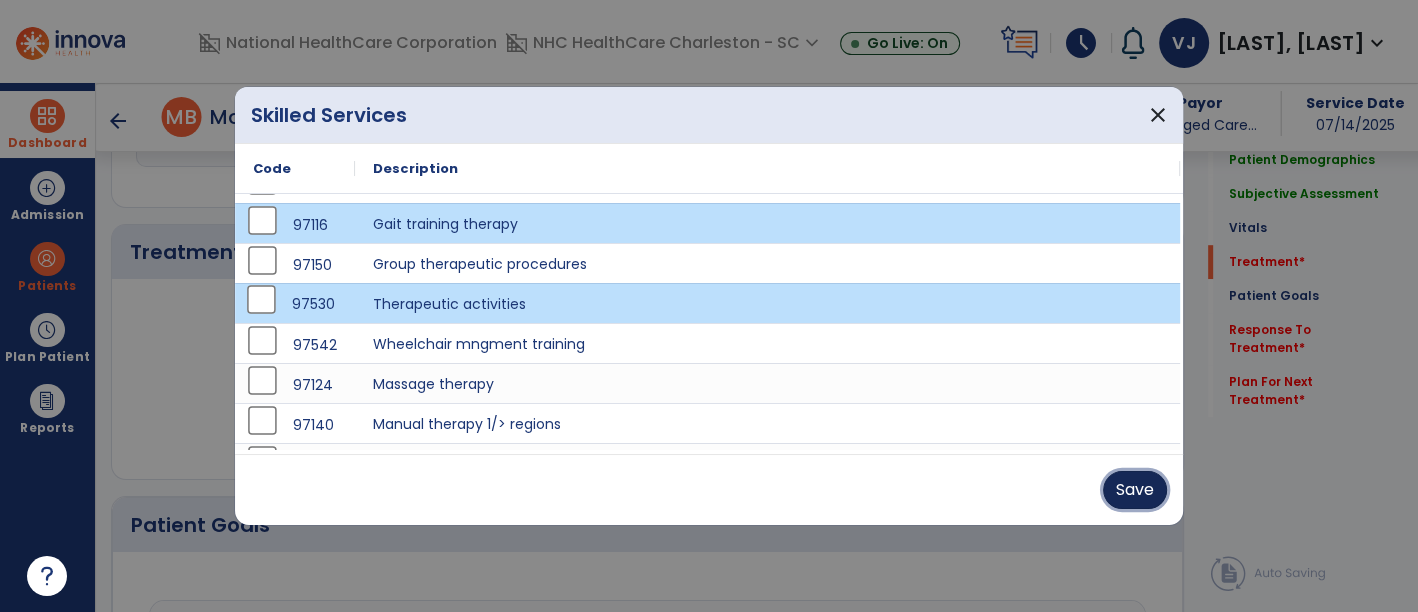 click on "Save" at bounding box center (1135, 490) 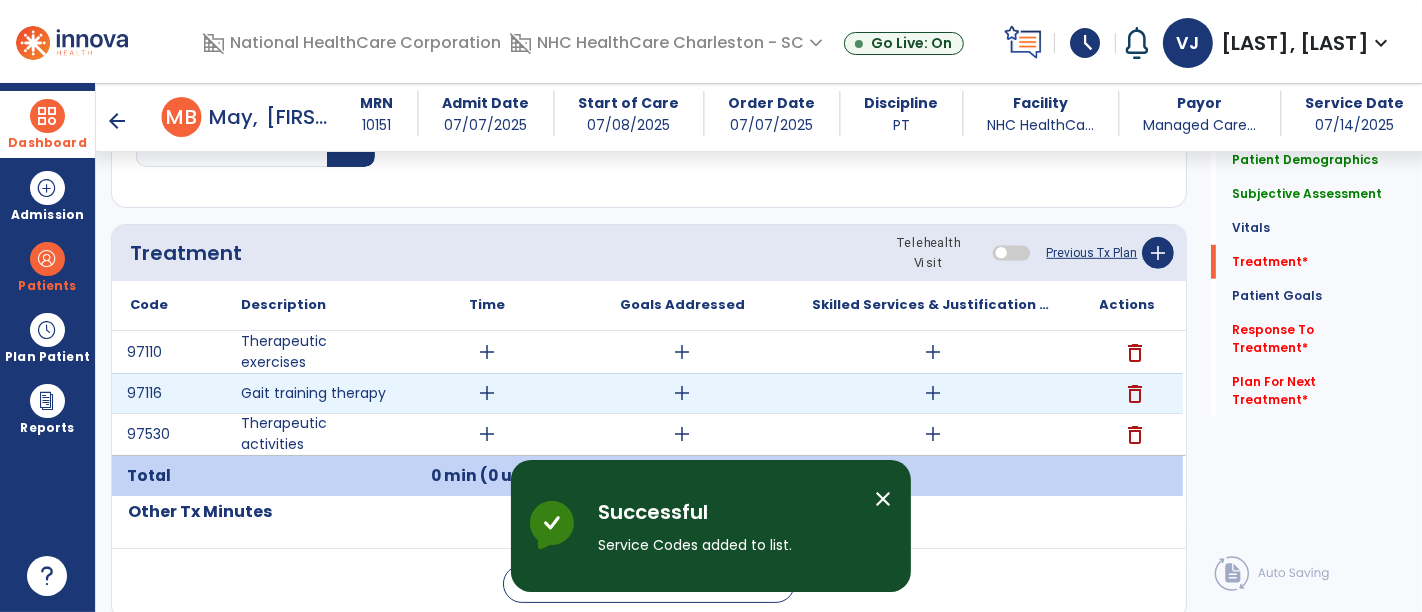 click on "add" at bounding box center (488, 393) 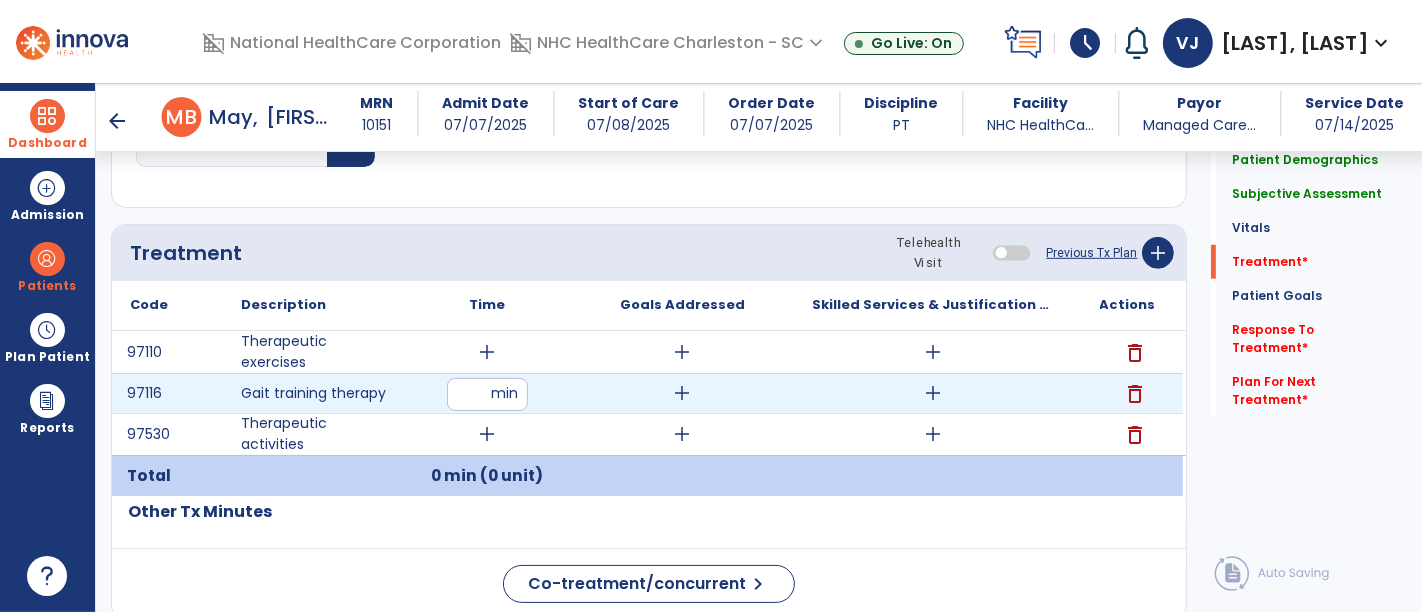 click at bounding box center (487, 394) 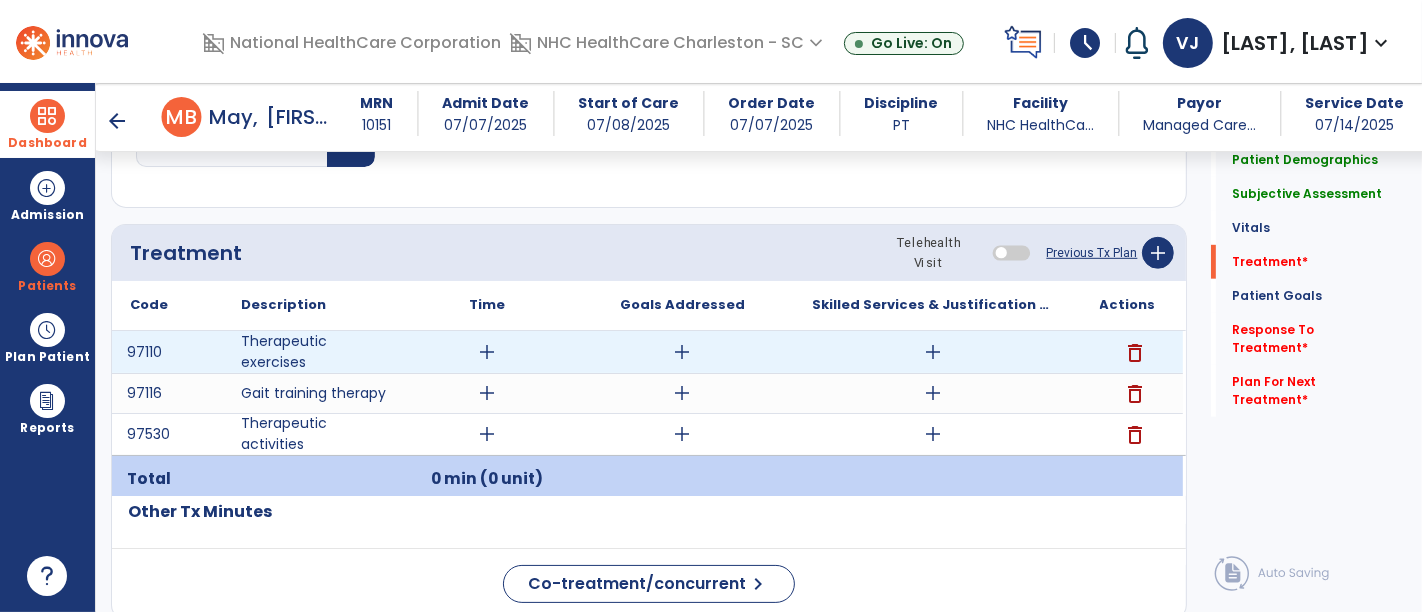 click on "add" at bounding box center [488, 352] 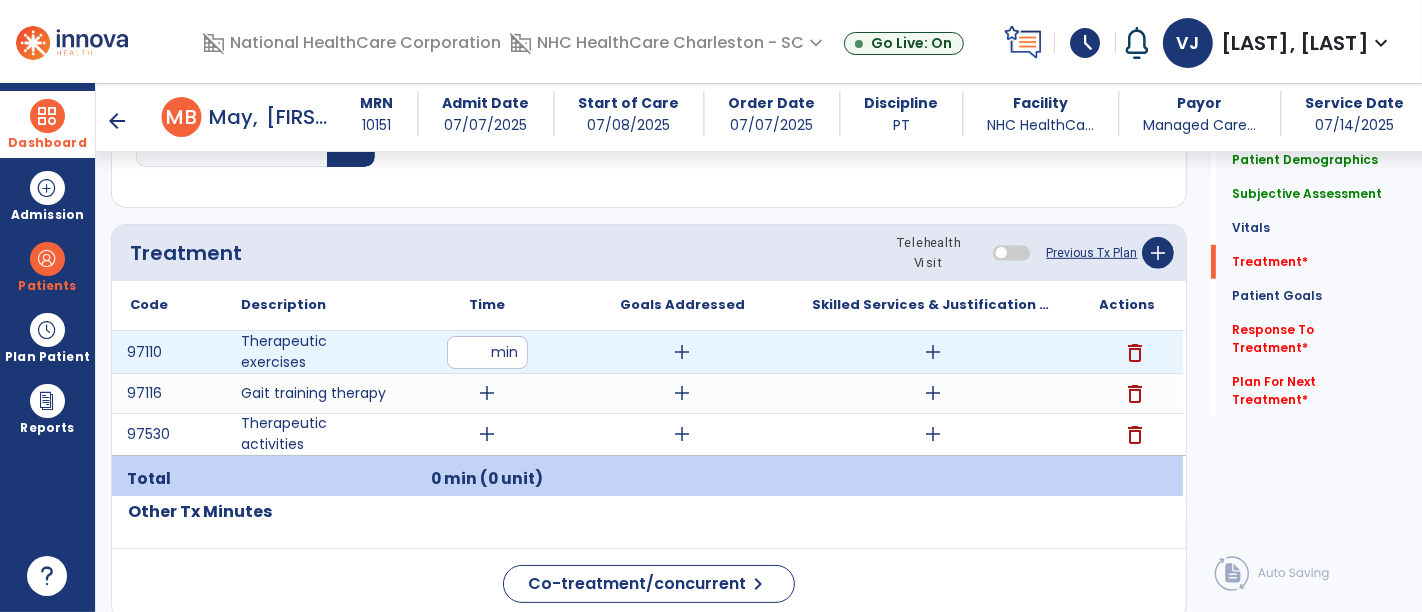 type on "**" 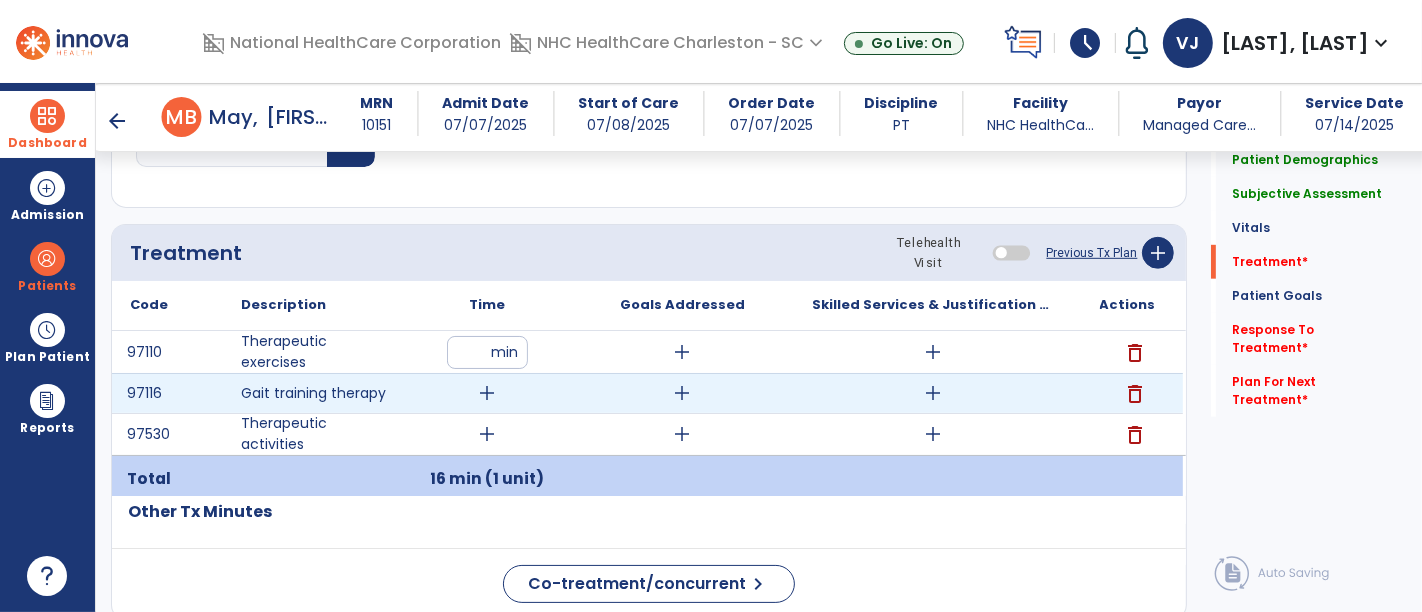 click on "add" at bounding box center (488, 393) 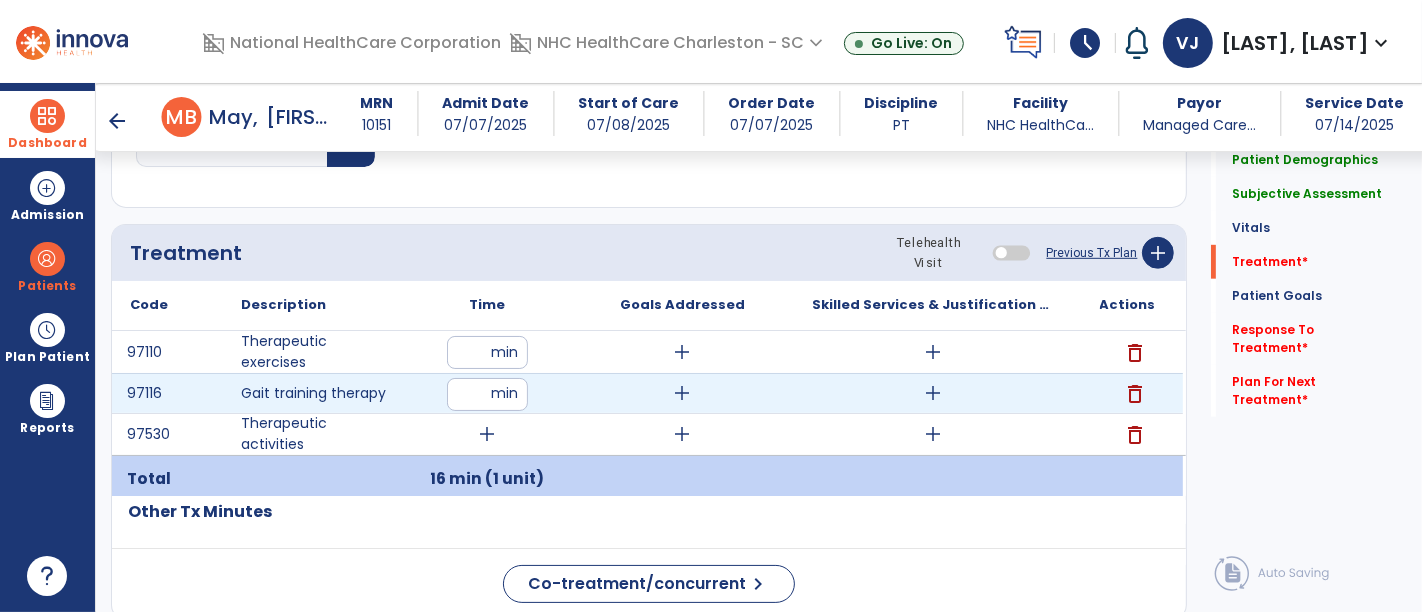 type on "**" 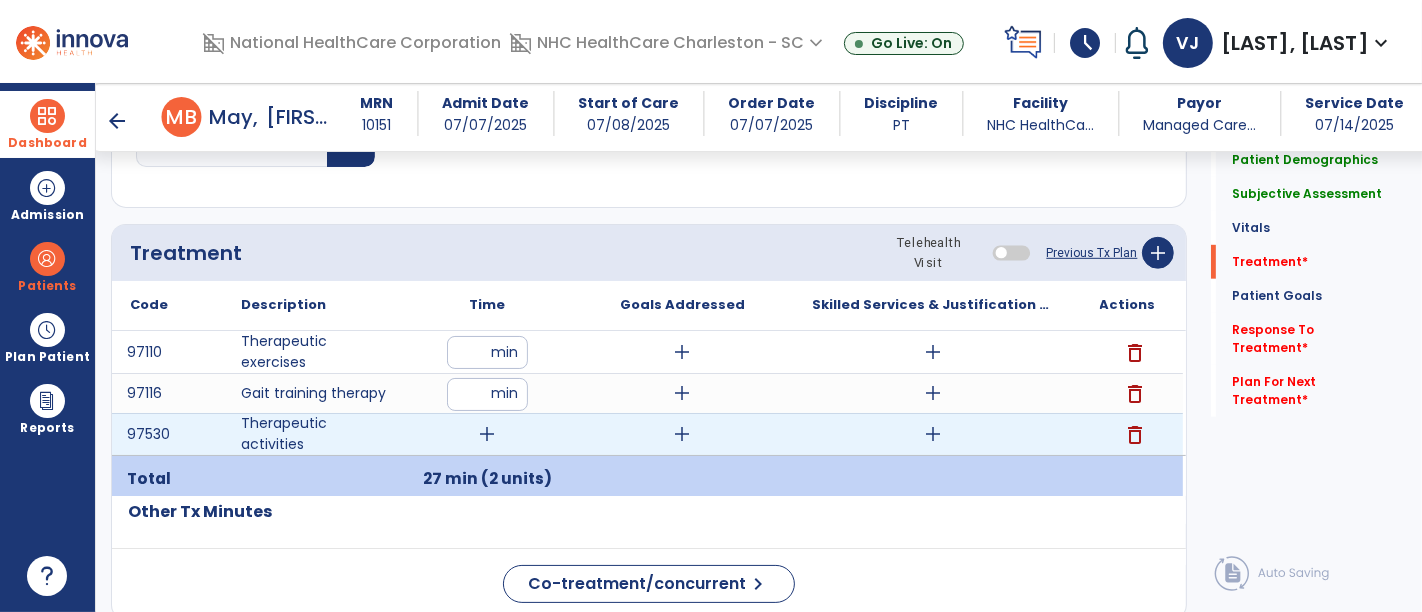 click on "add" at bounding box center (488, 434) 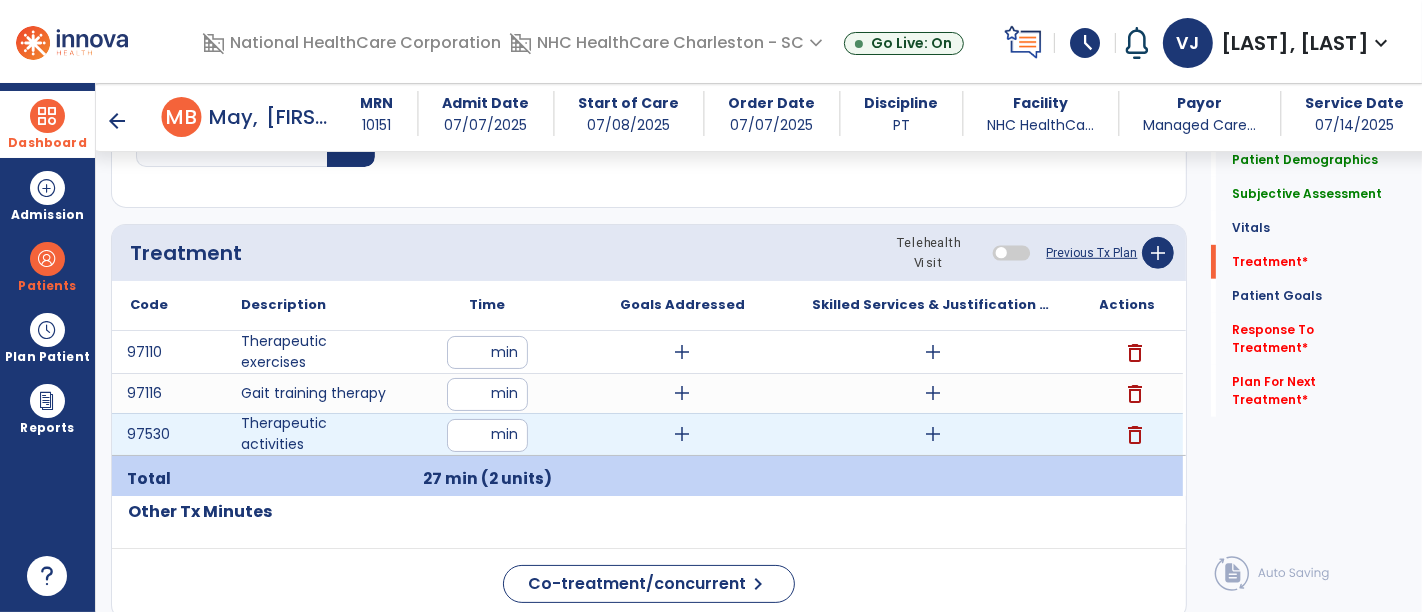 type on "**" 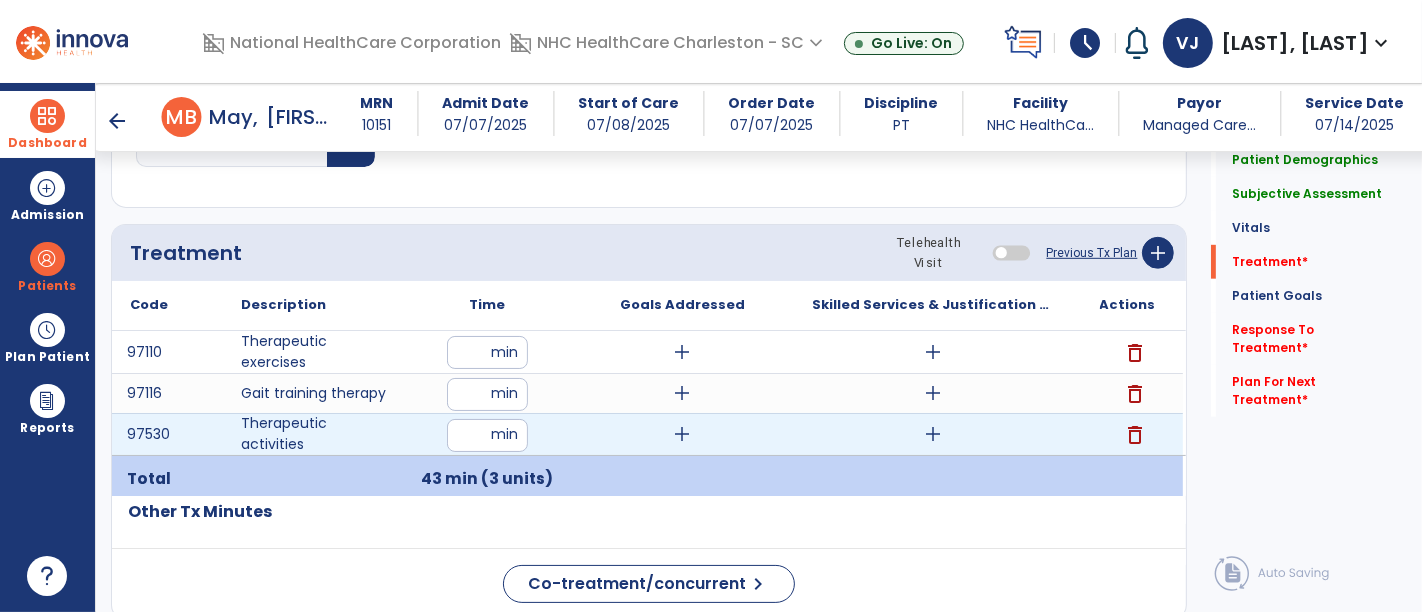 click on "**" at bounding box center [487, 435] 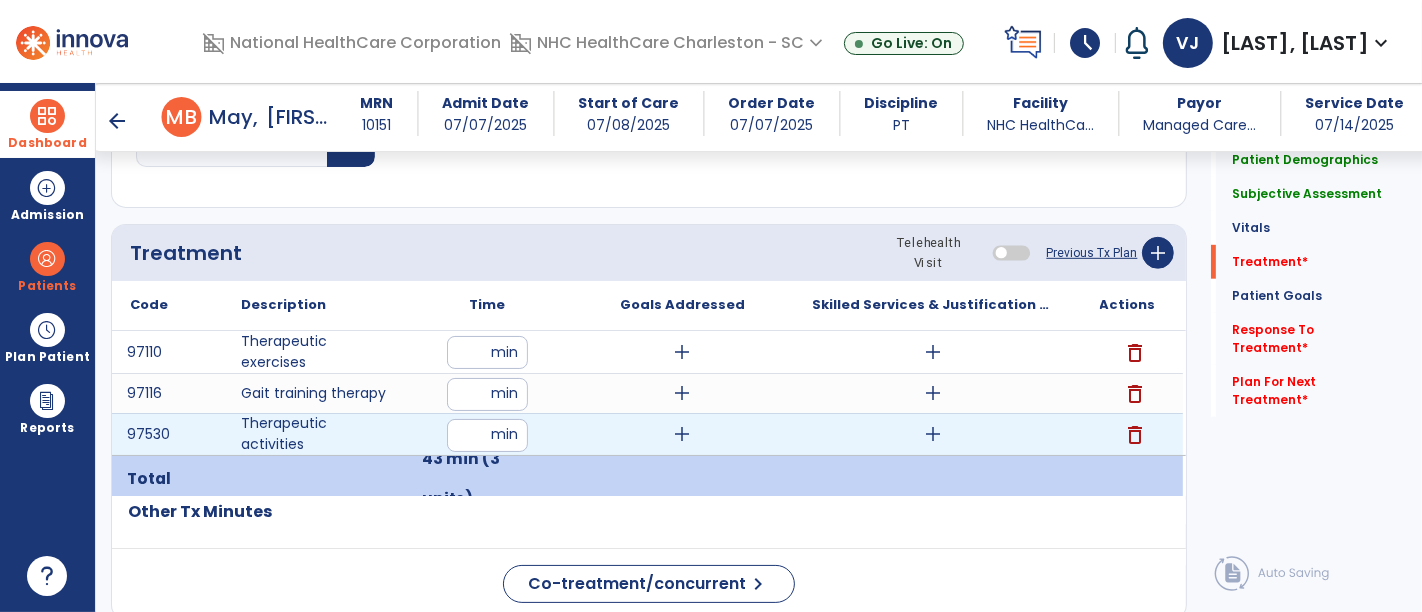 type on "**" 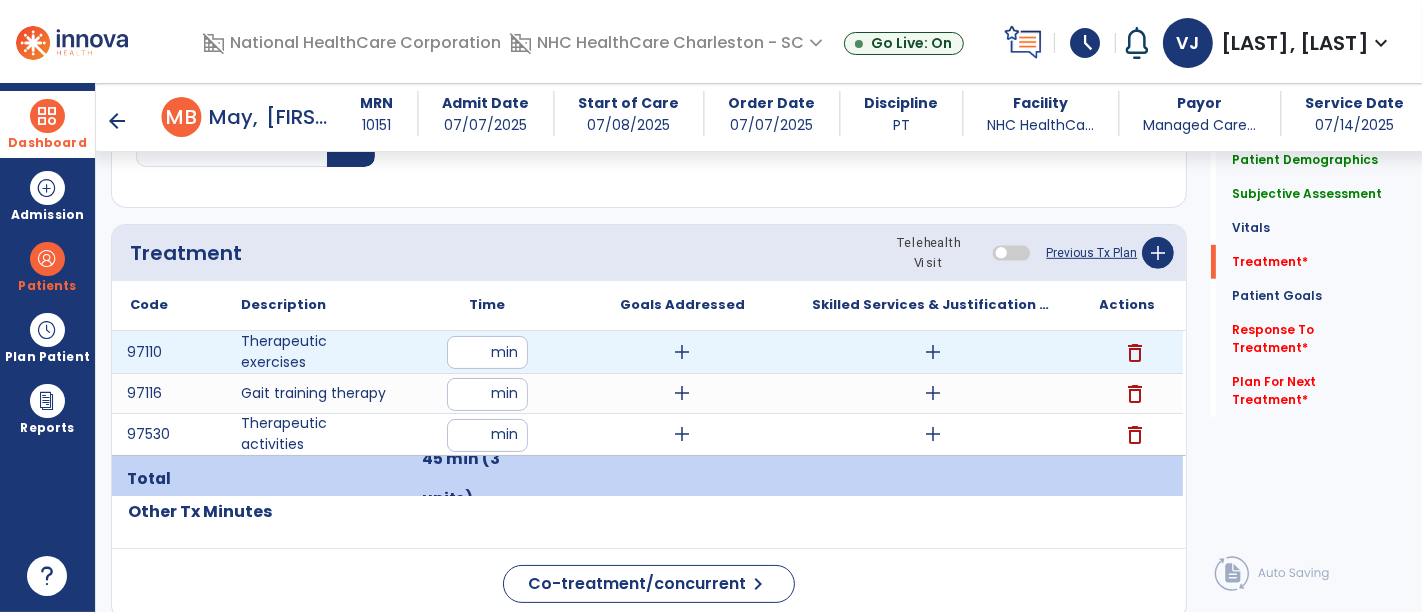 click on "add" at bounding box center (933, 352) 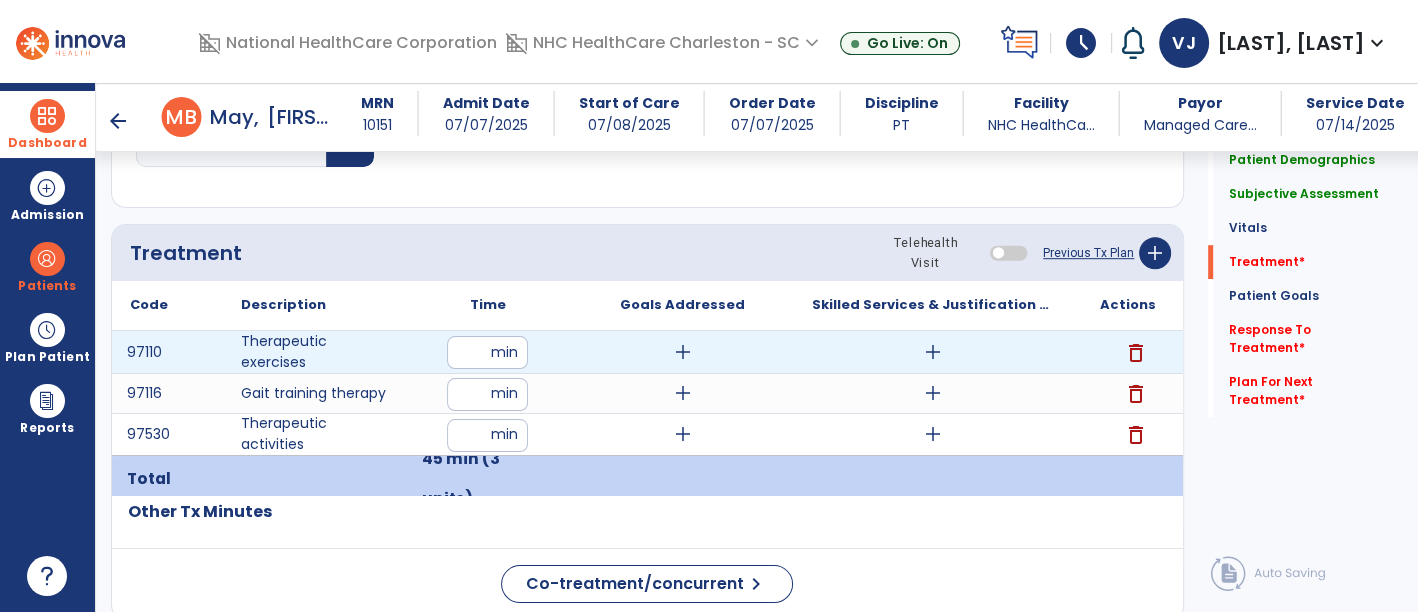 scroll, scrollTop: 1025, scrollLeft: 0, axis: vertical 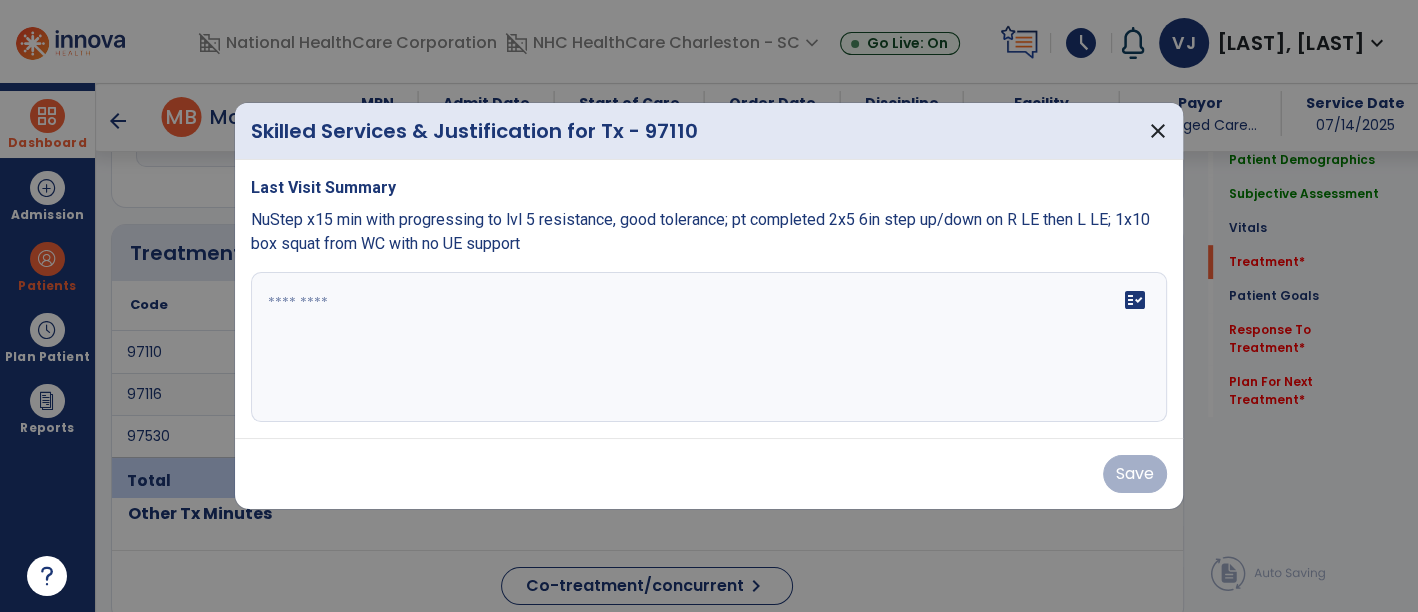 click on "fact_check" at bounding box center [709, 347] 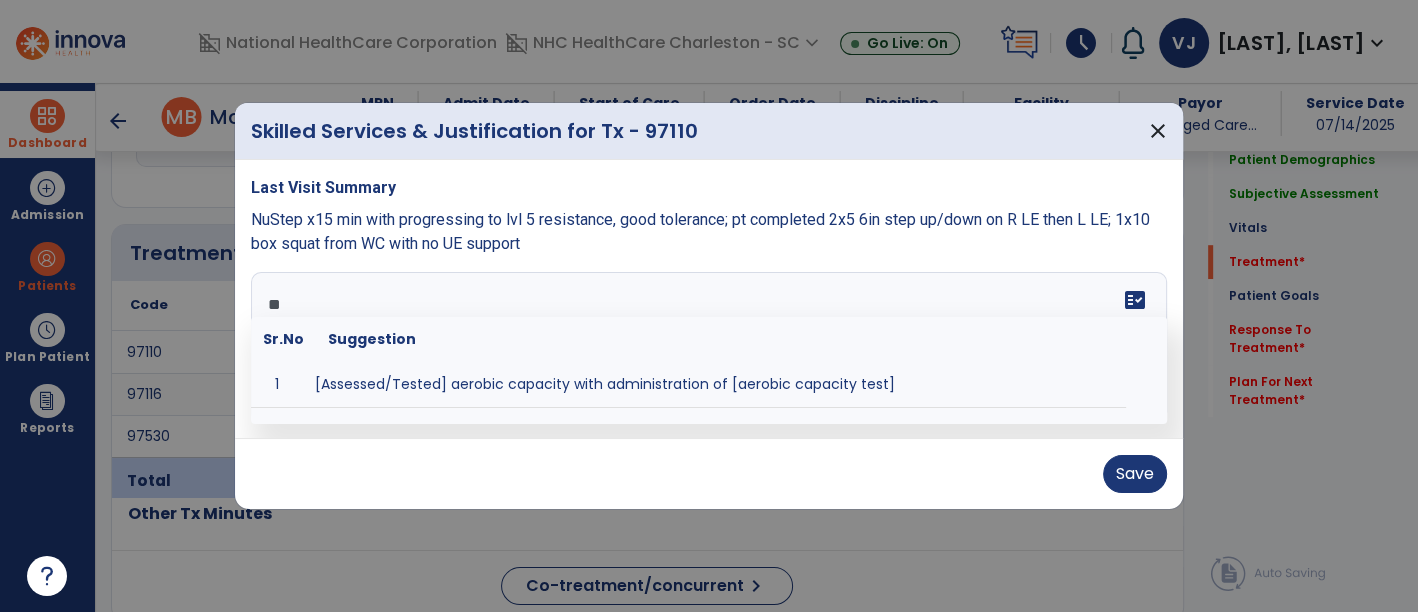 type on "*" 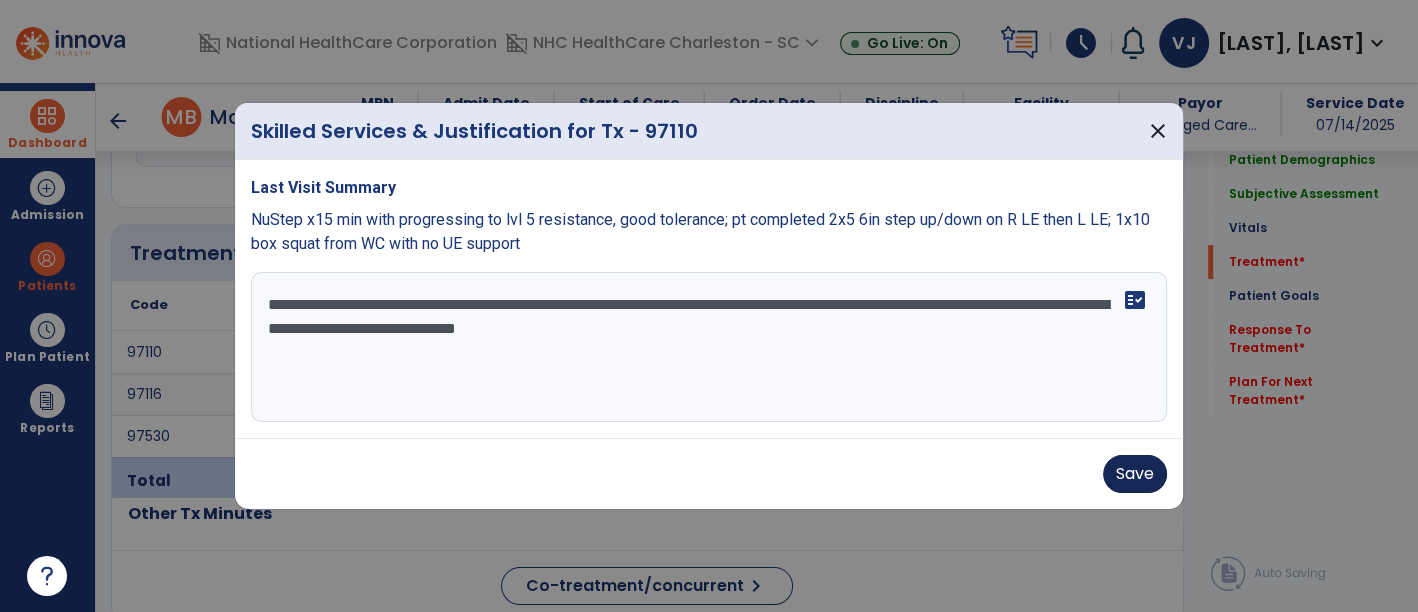 type on "**********" 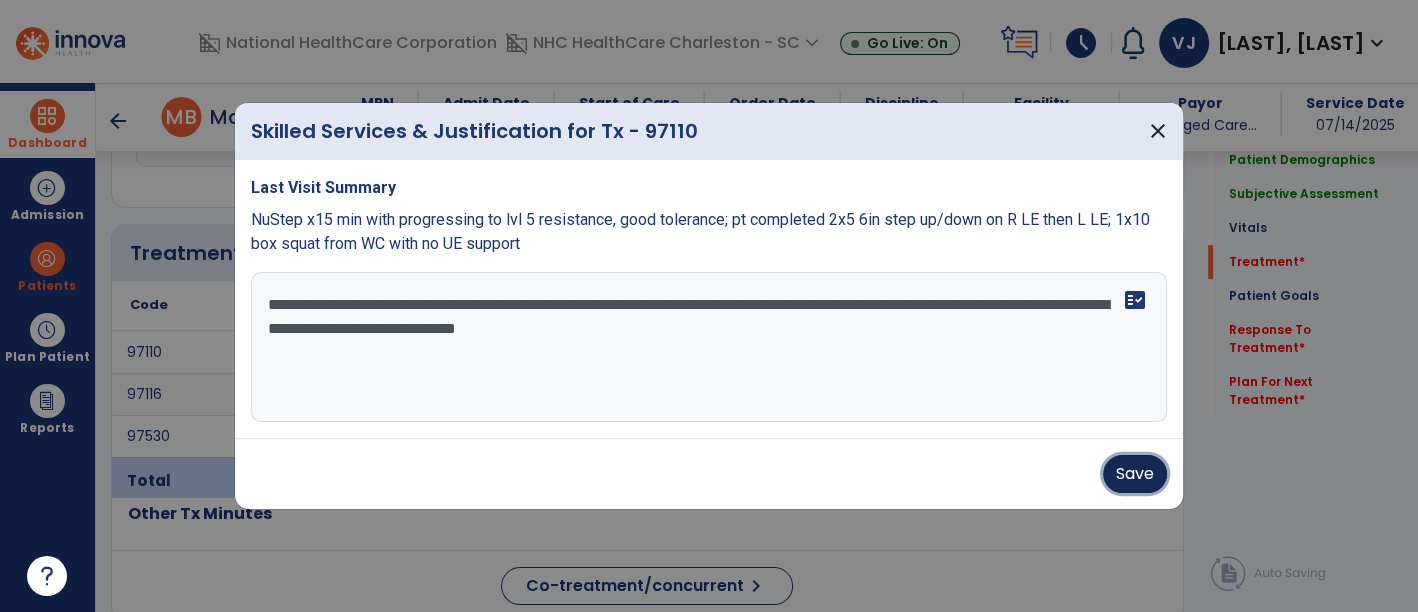 click on "Save" at bounding box center [1135, 474] 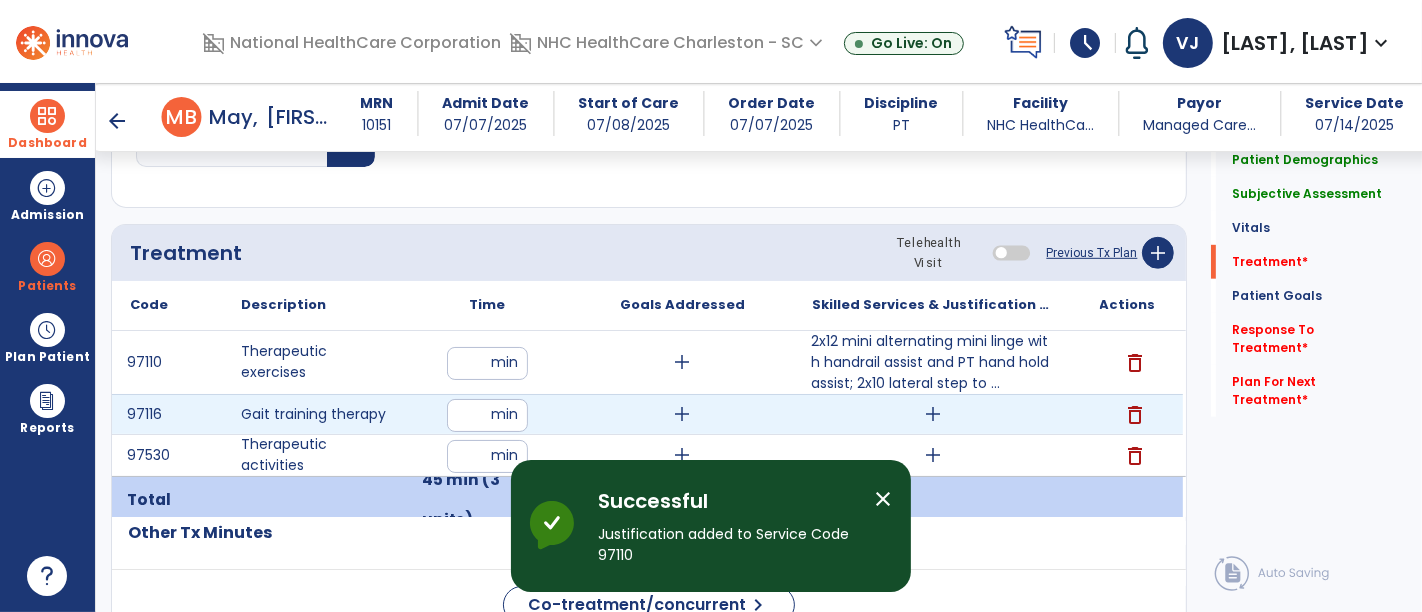 click on "add" at bounding box center (933, 414) 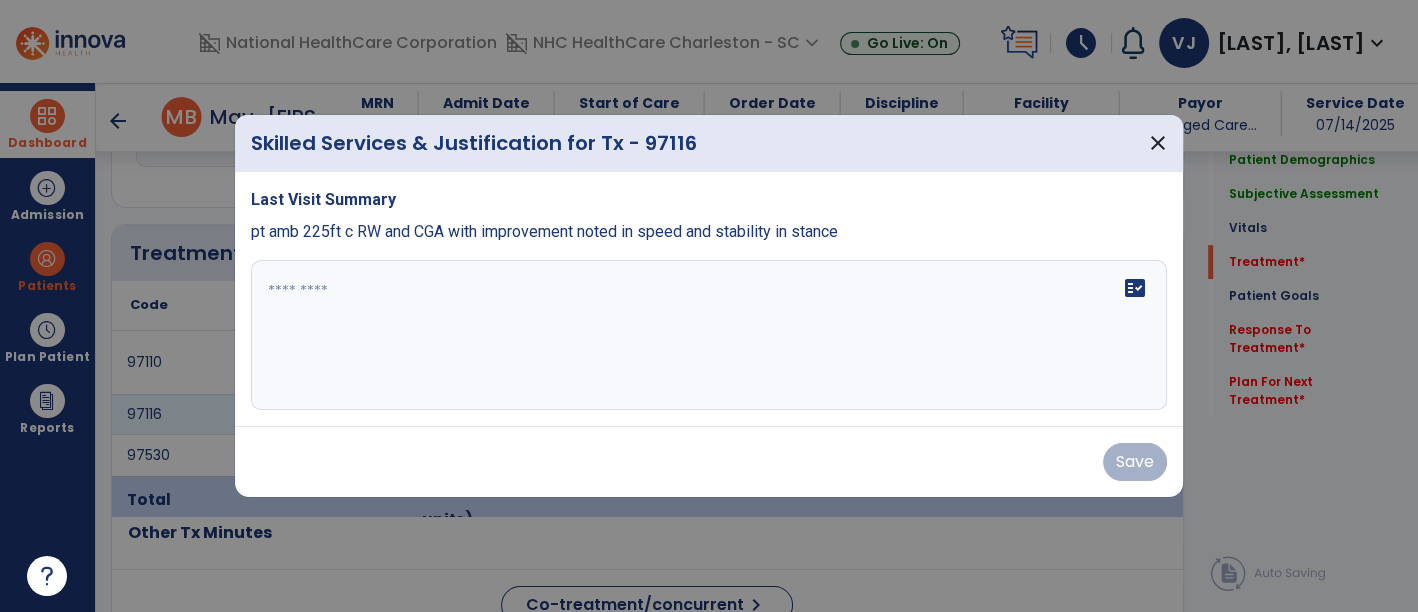 scroll, scrollTop: 1025, scrollLeft: 0, axis: vertical 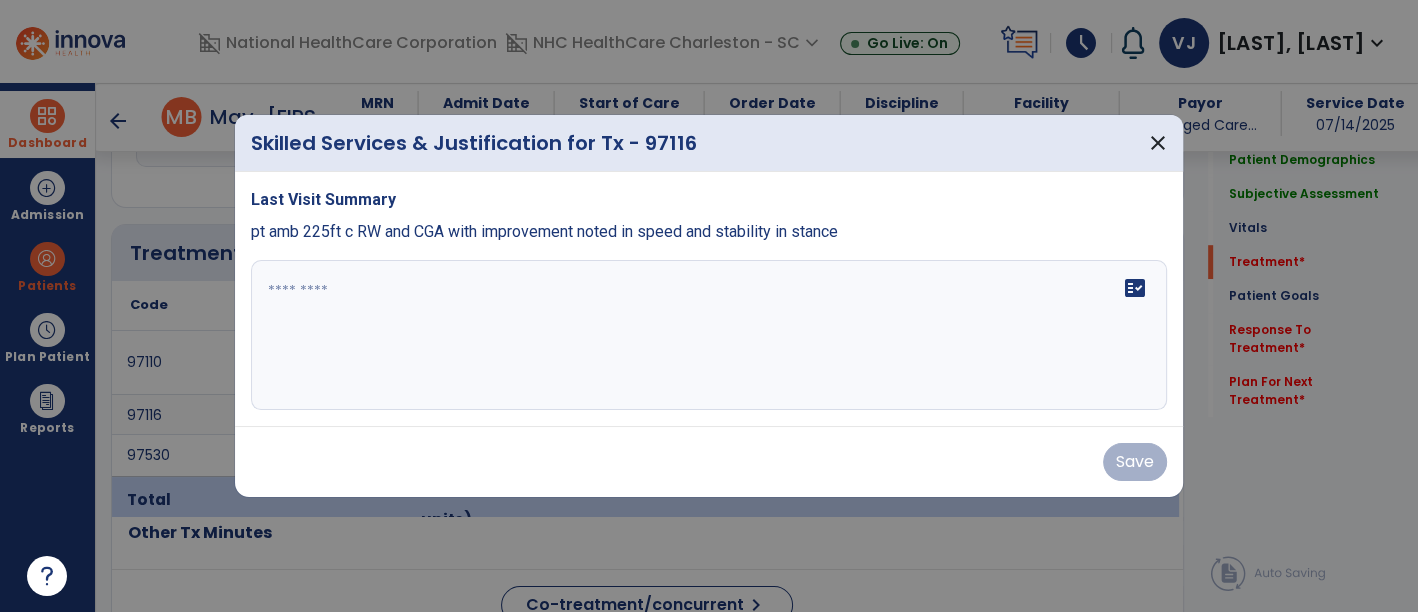 click on "fact_check" at bounding box center [709, 335] 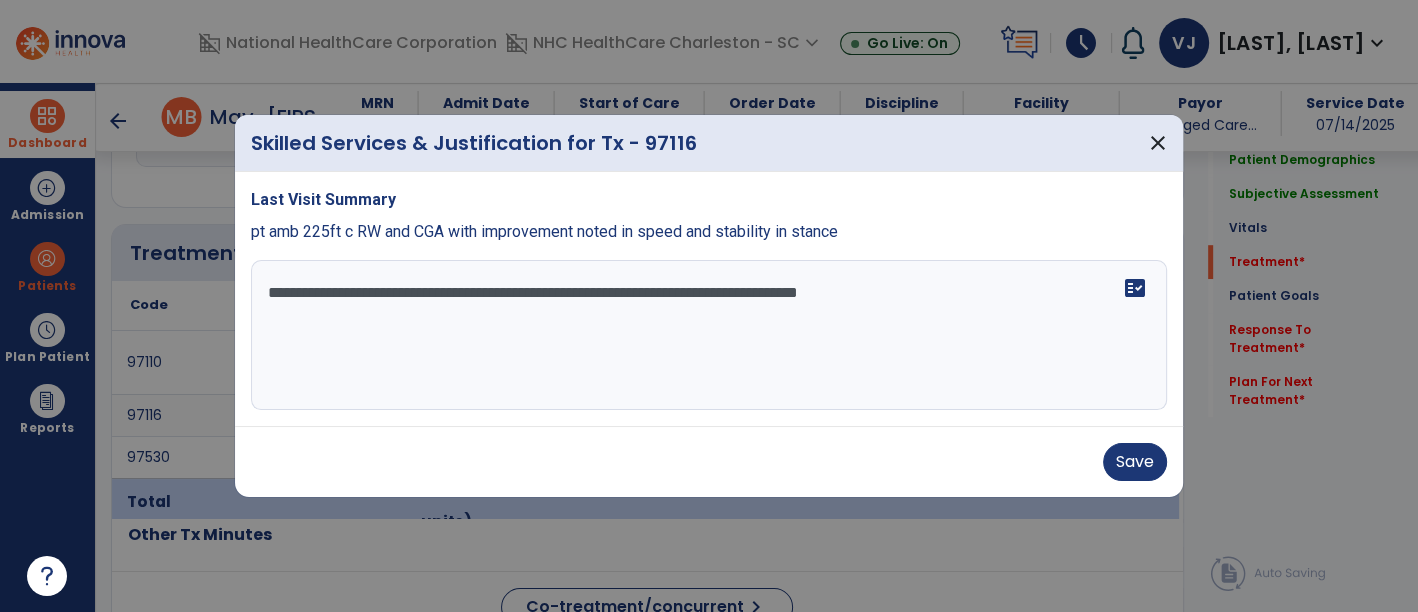 type on "**********" 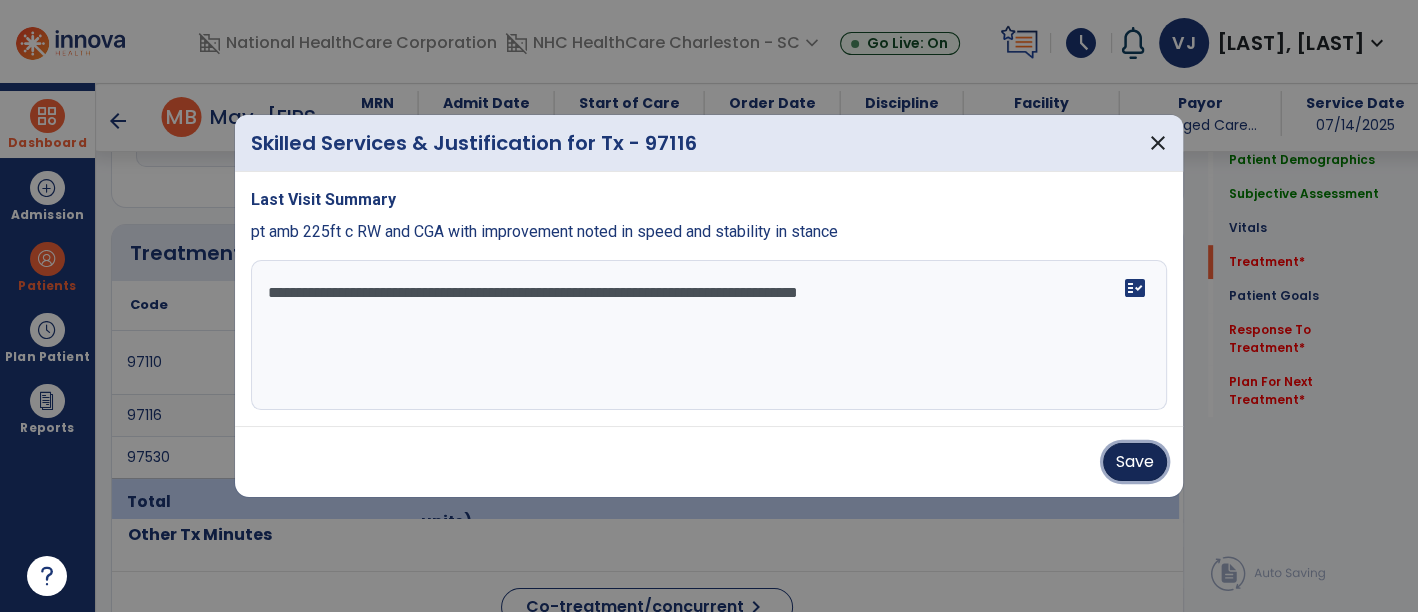 click on "Save" at bounding box center (1135, 462) 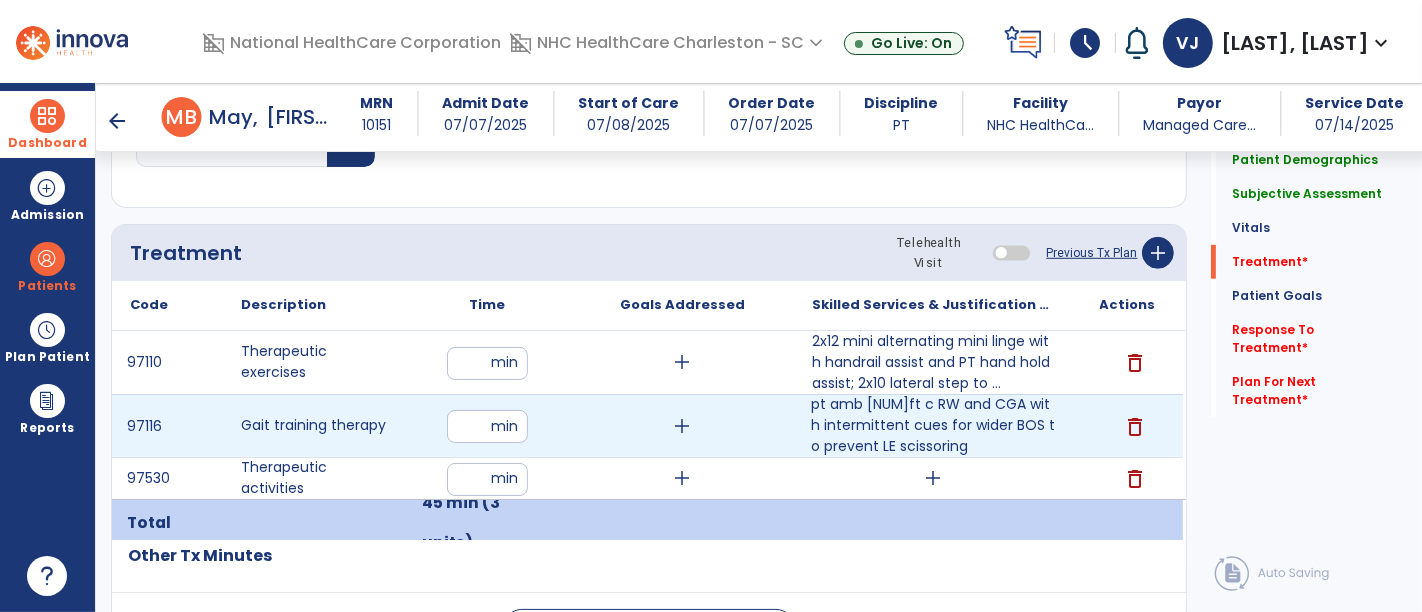 click on "pt amb [NUM]ft c RW and CGA with intermittent cues for wider BOS to prevent LE scissoring" at bounding box center [933, 425] 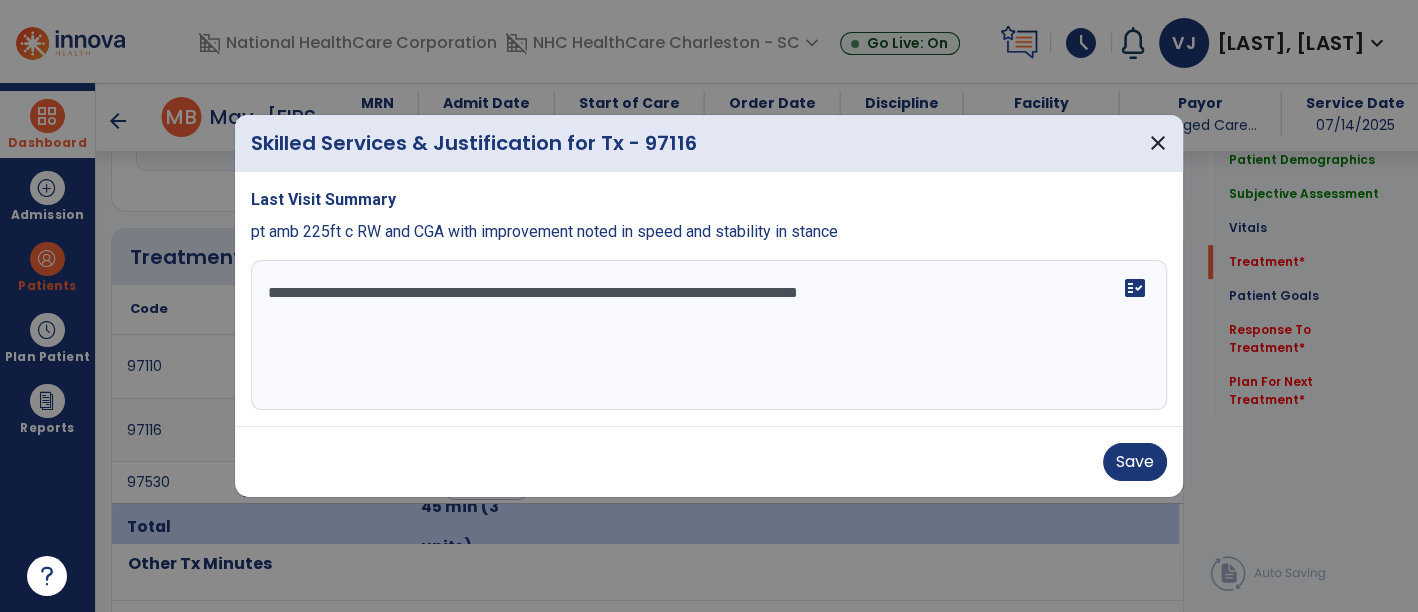 scroll, scrollTop: 1025, scrollLeft: 0, axis: vertical 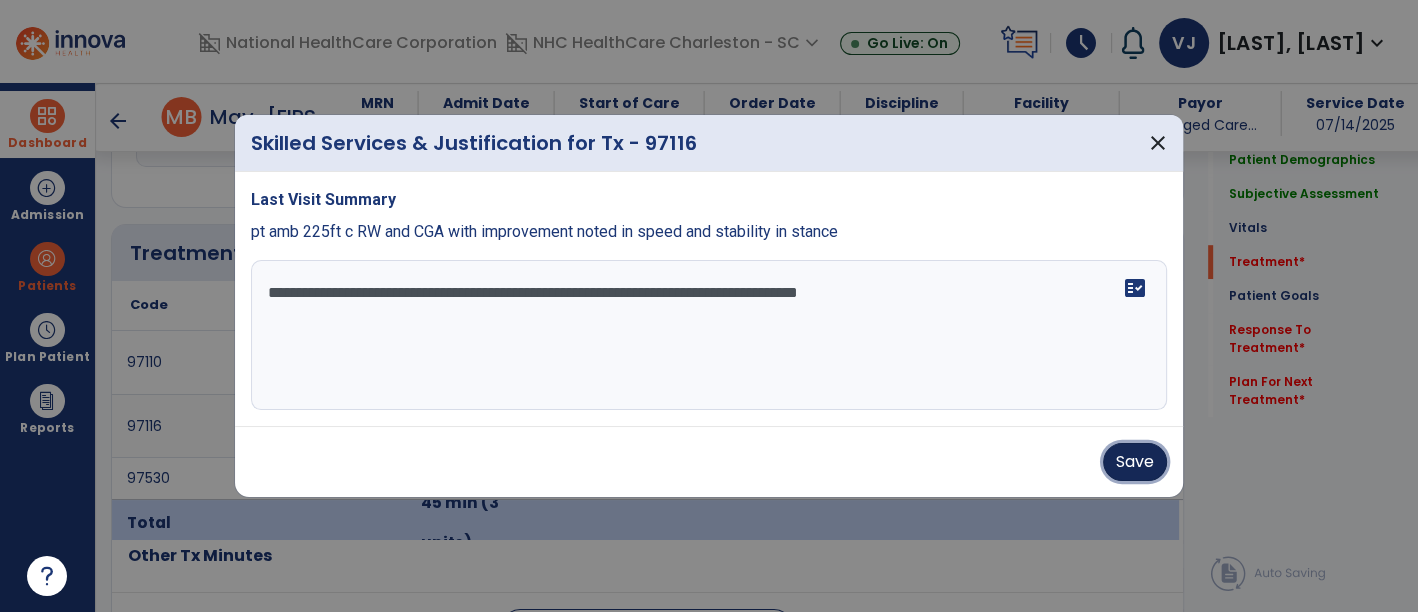 click on "Save" at bounding box center [1135, 462] 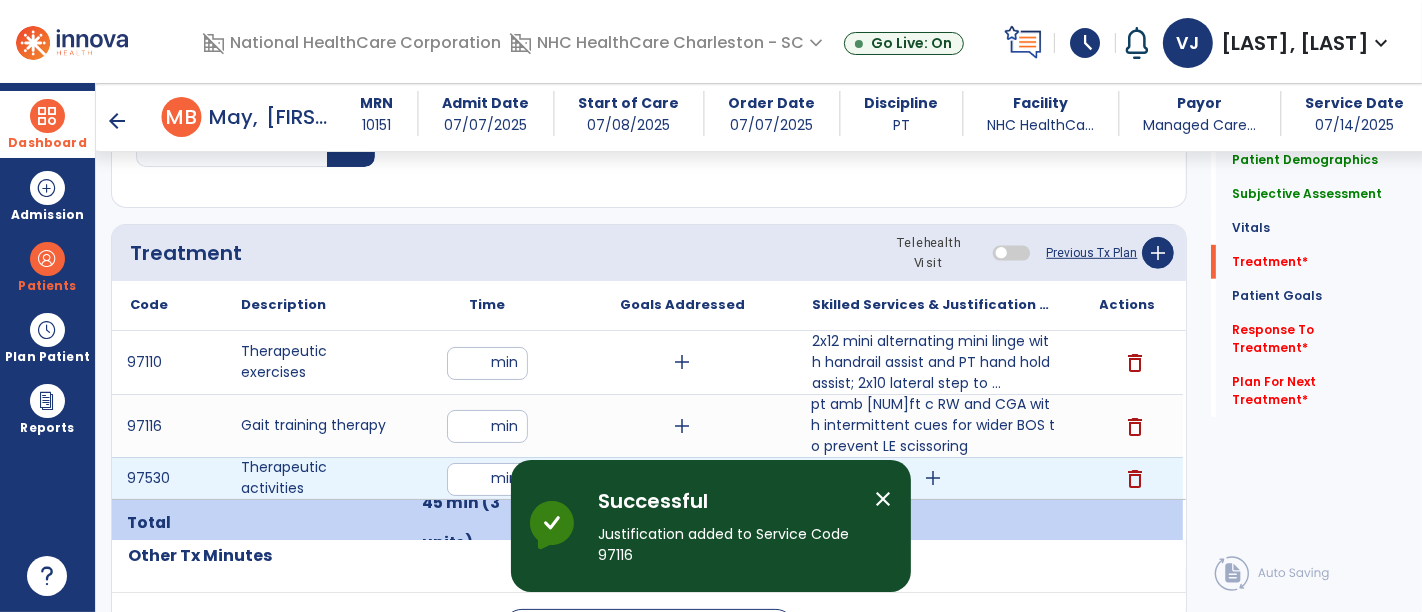 click on "add" at bounding box center [933, 478] 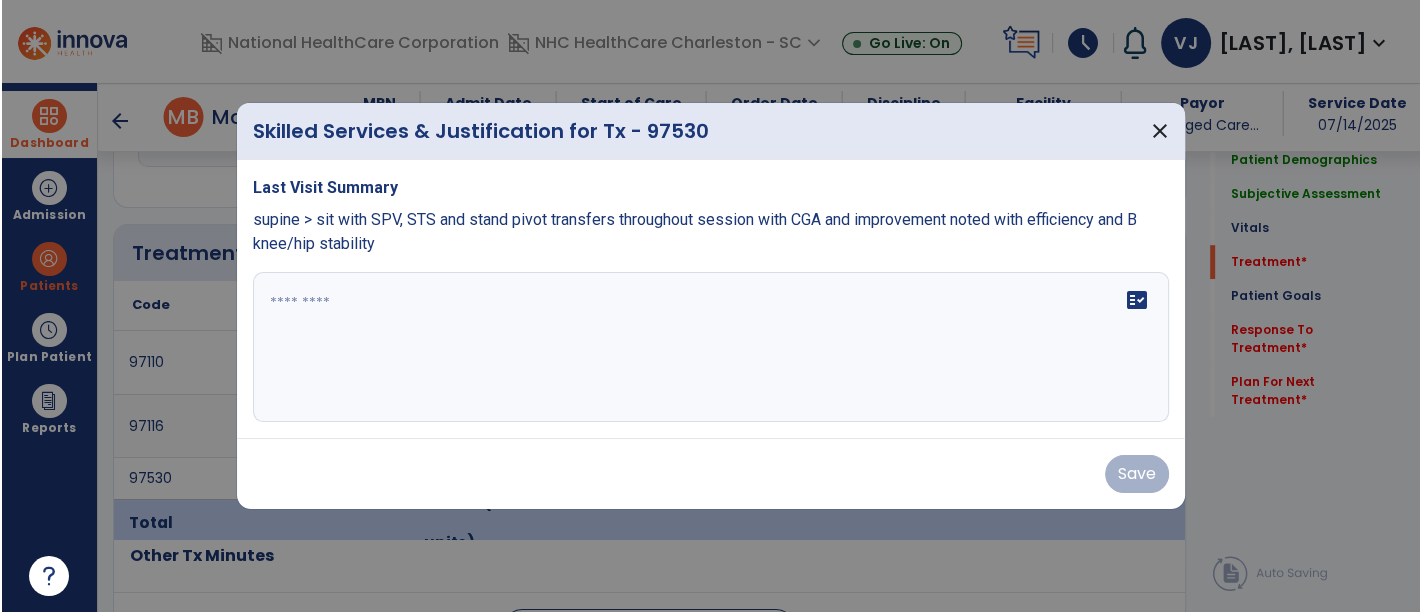 scroll, scrollTop: 1025, scrollLeft: 0, axis: vertical 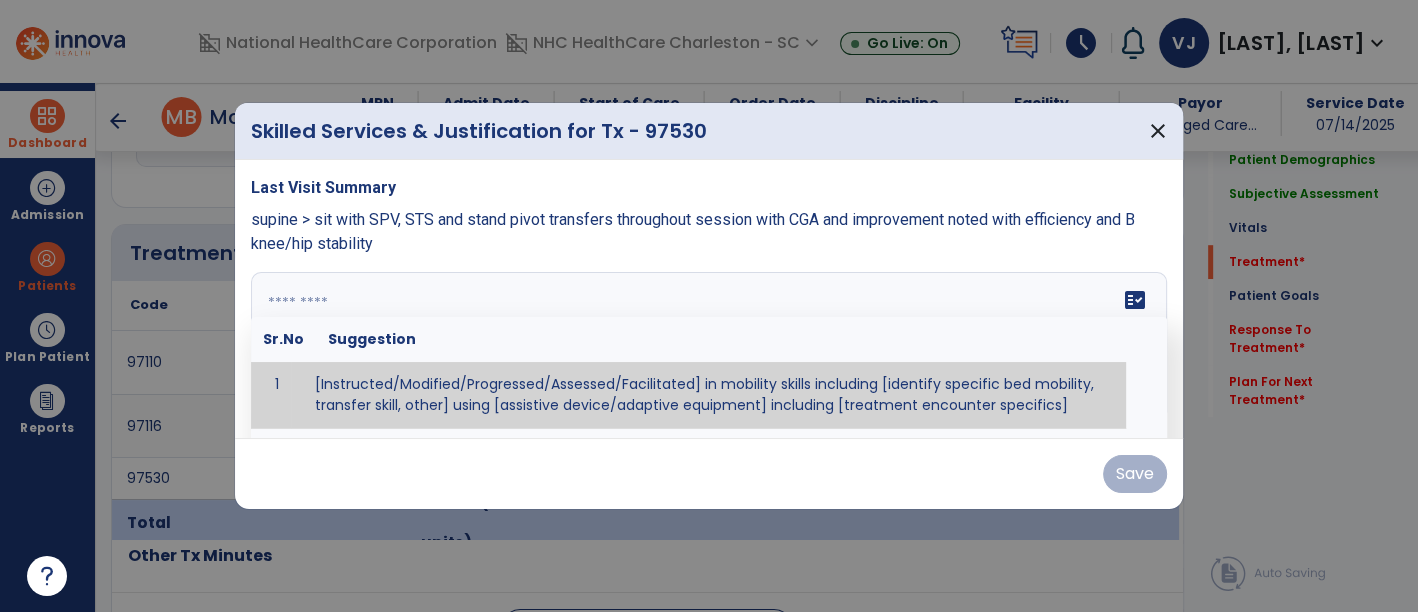 click on "fact_check  Sr.No Suggestion 1 [Instructed/Modified/Progressed/Assessed/Facilitated] in mobility skills including [identify specific bed mobility, transfer skill, other] using [assistive device/adaptive equipment] including [treatment encounter specifics]" at bounding box center [709, 347] 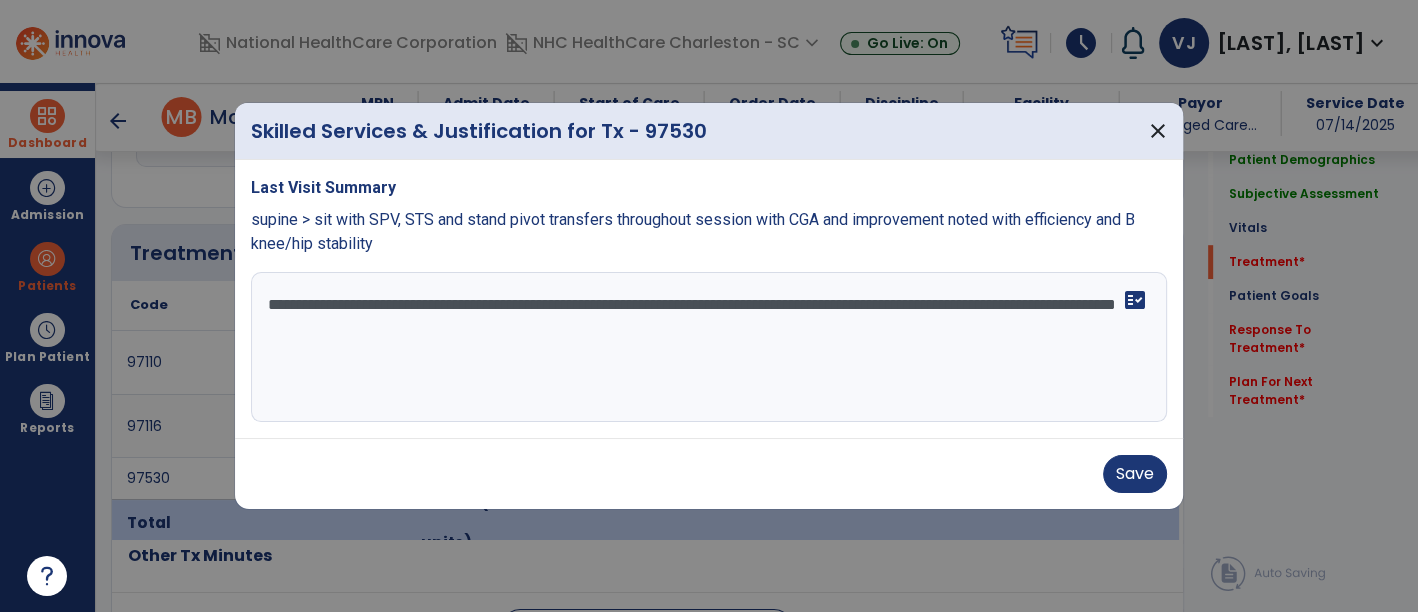 click on "**********" at bounding box center [709, 347] 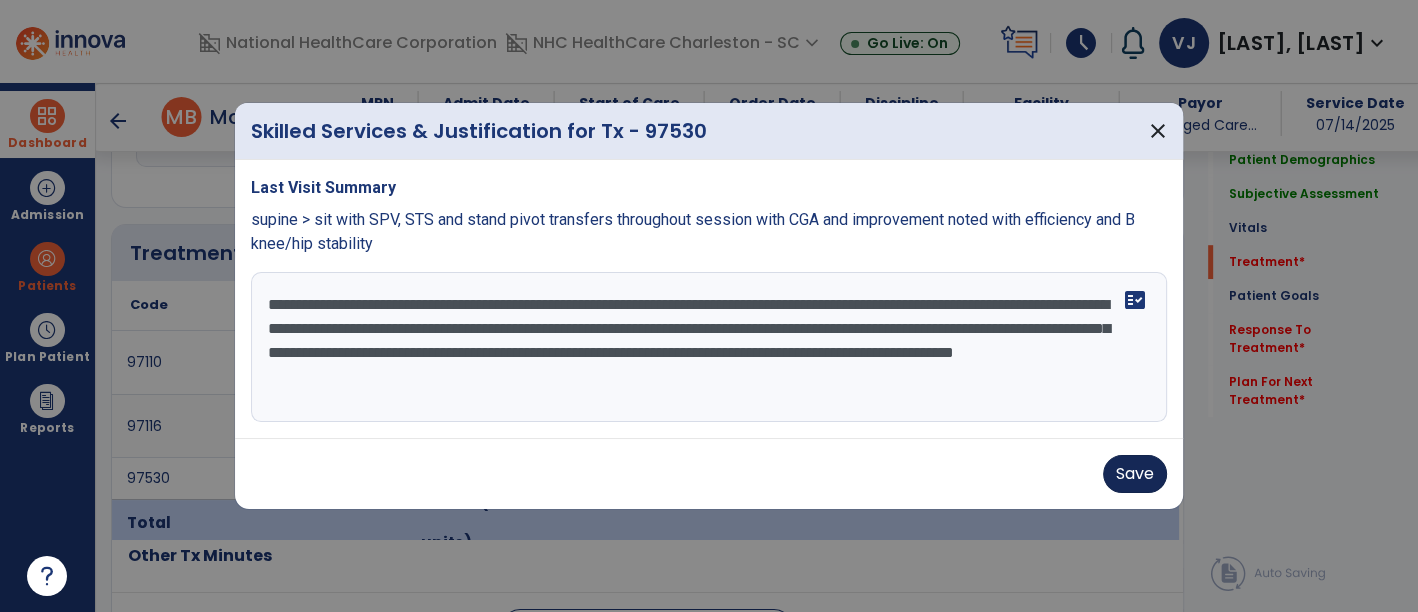 type on "**********" 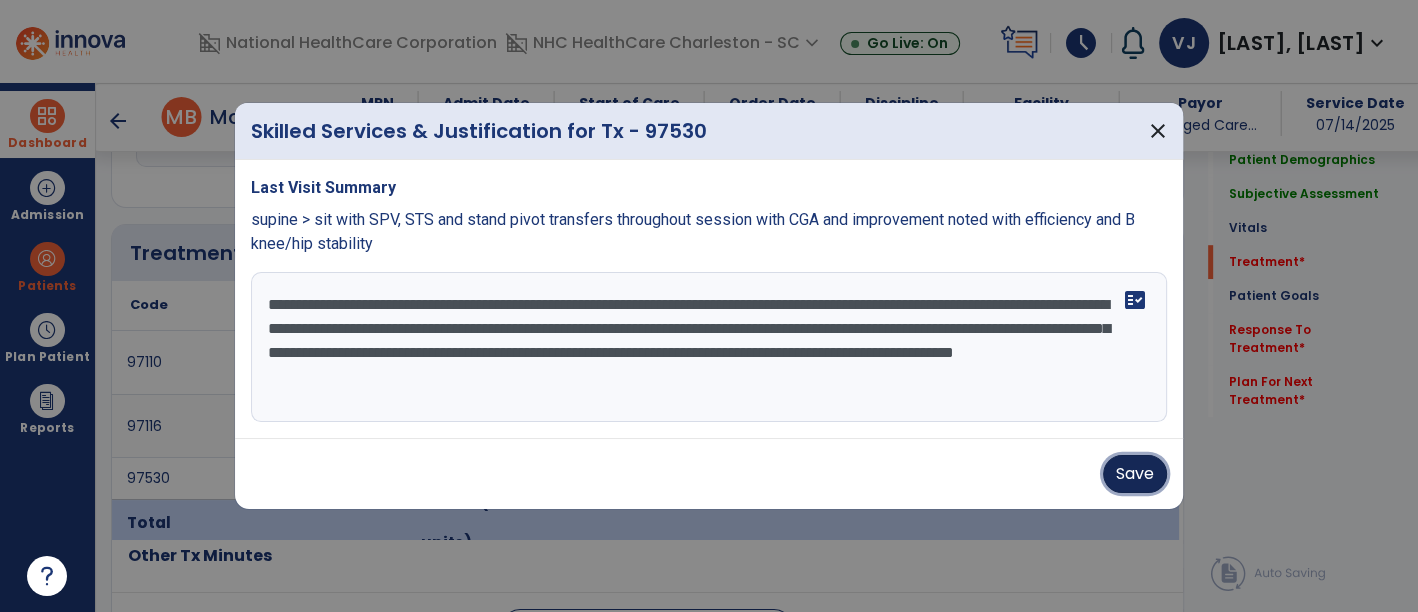 click on "Save" at bounding box center [1135, 474] 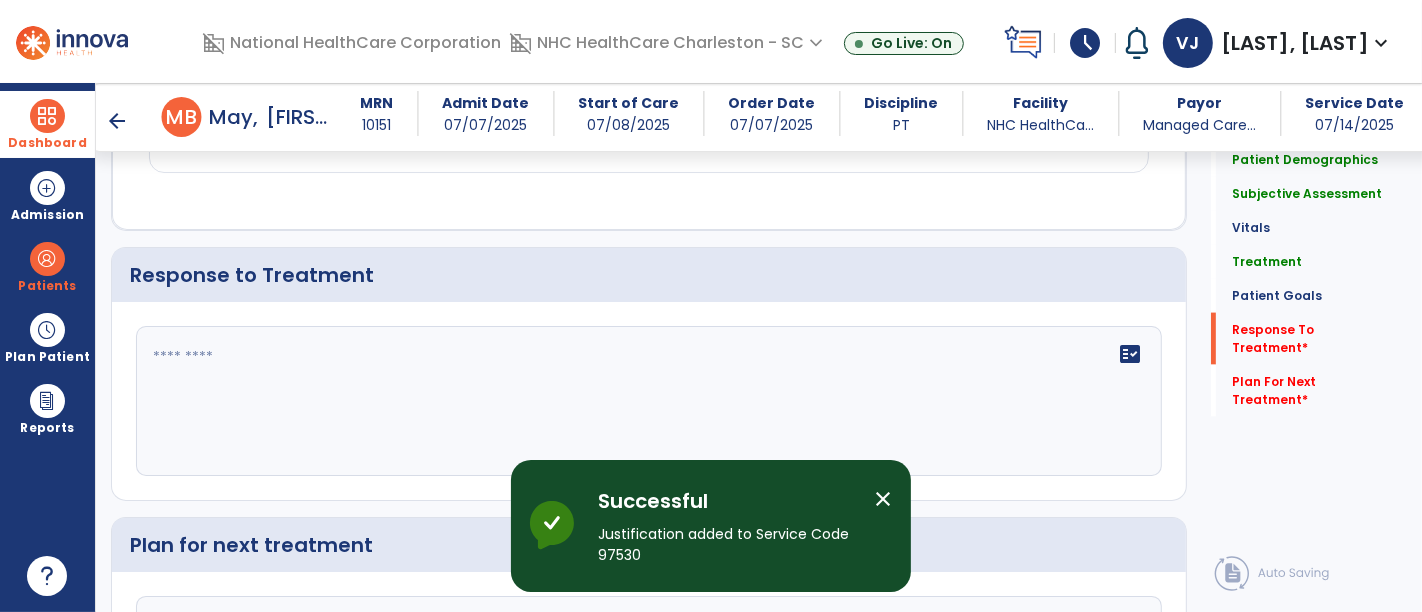 scroll, scrollTop: 2353, scrollLeft: 0, axis: vertical 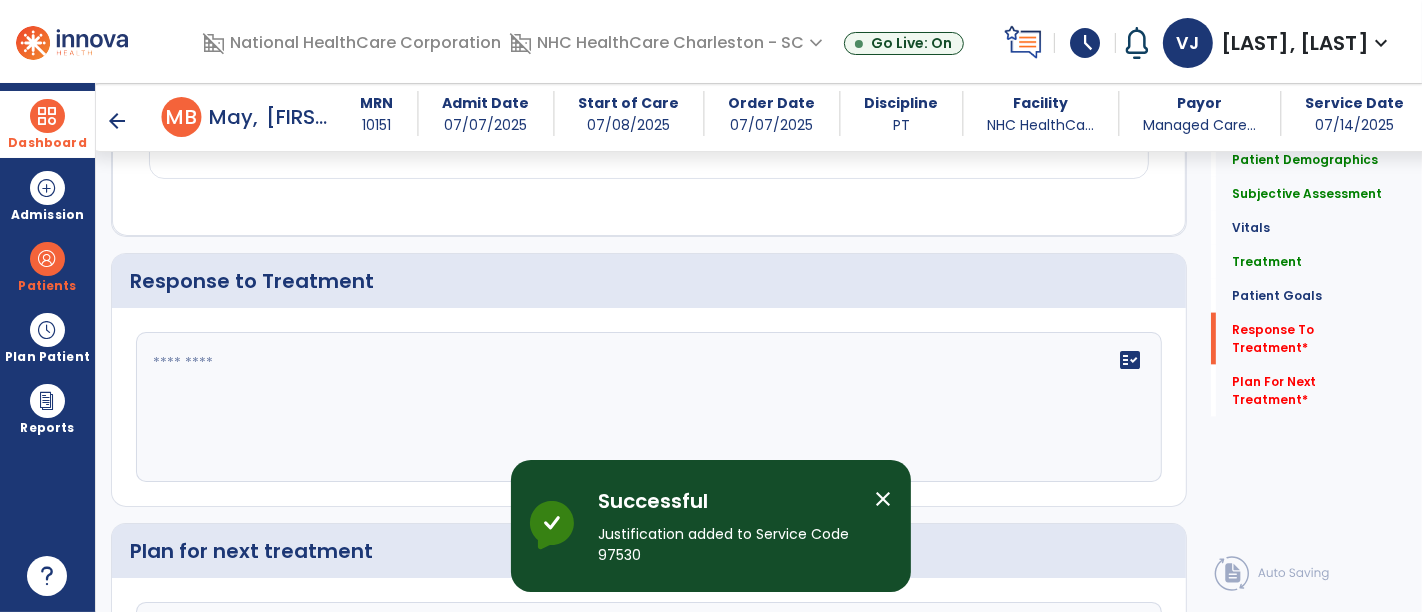 click 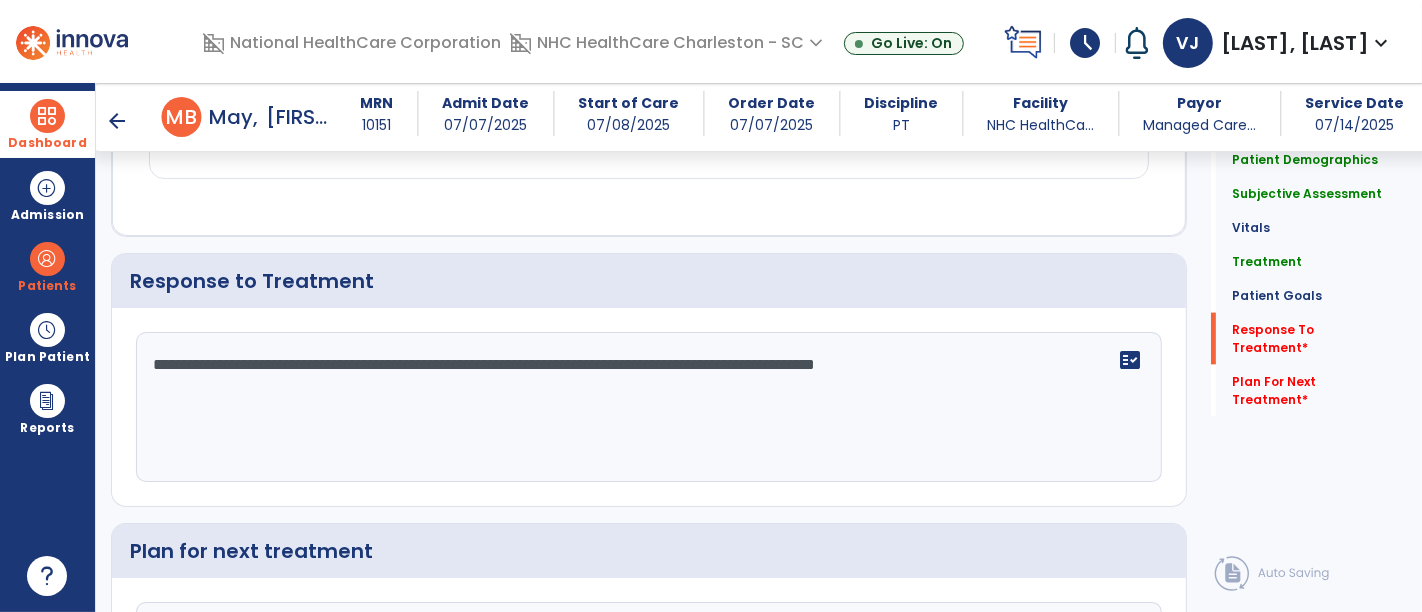 scroll, scrollTop: 2575, scrollLeft: 0, axis: vertical 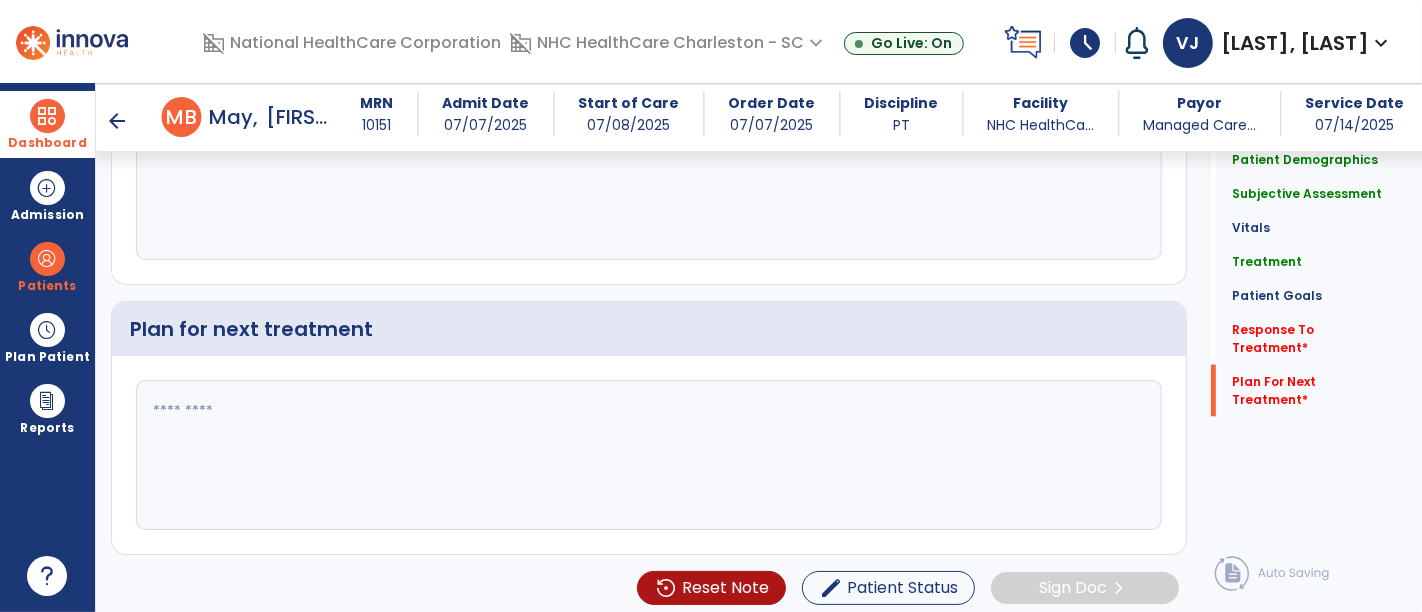 type on "**********" 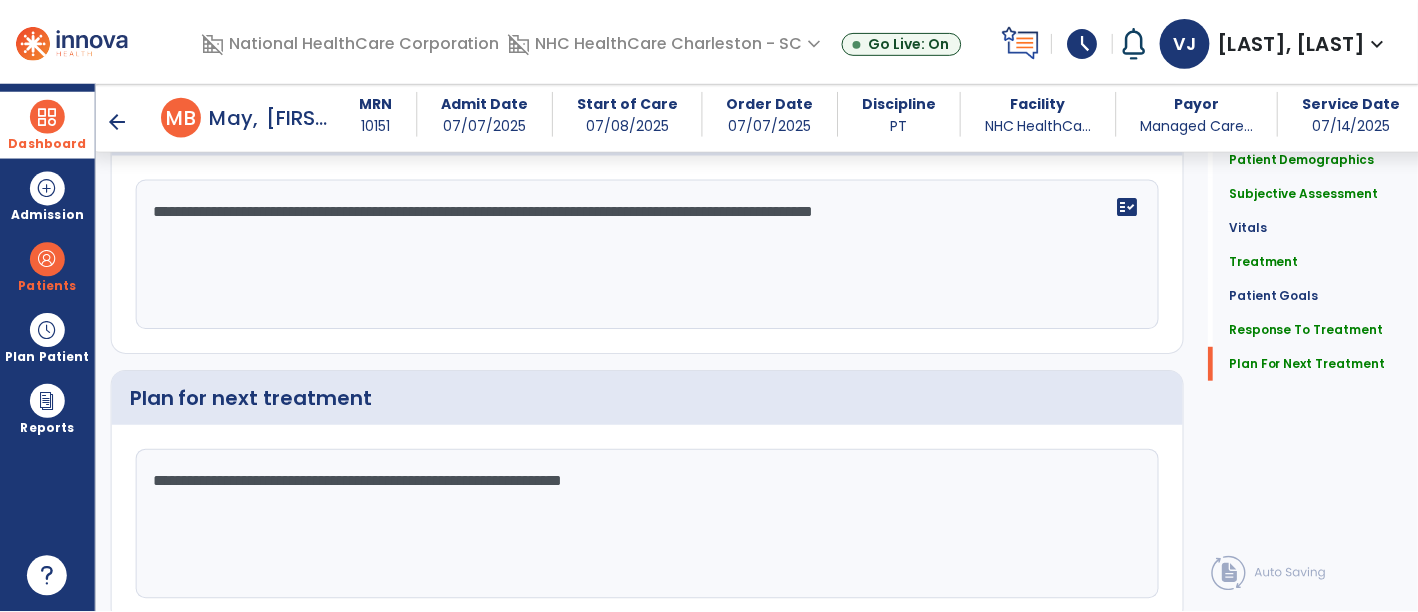 scroll, scrollTop: 2575, scrollLeft: 0, axis: vertical 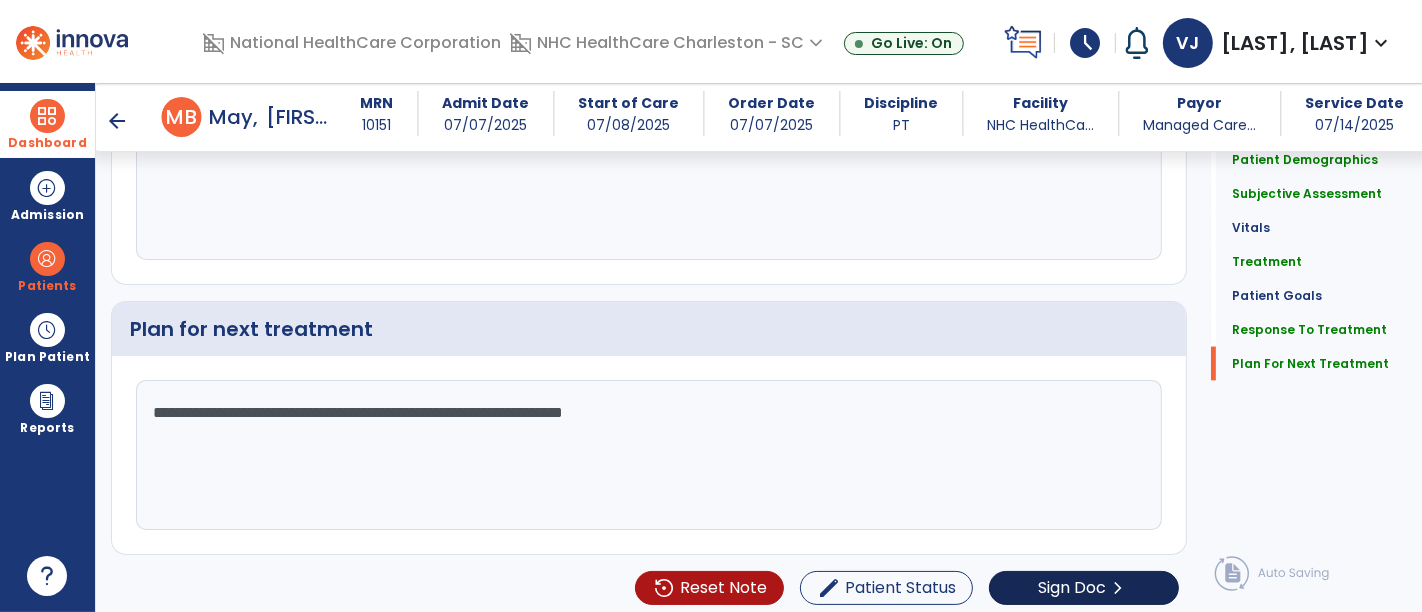 type on "**********" 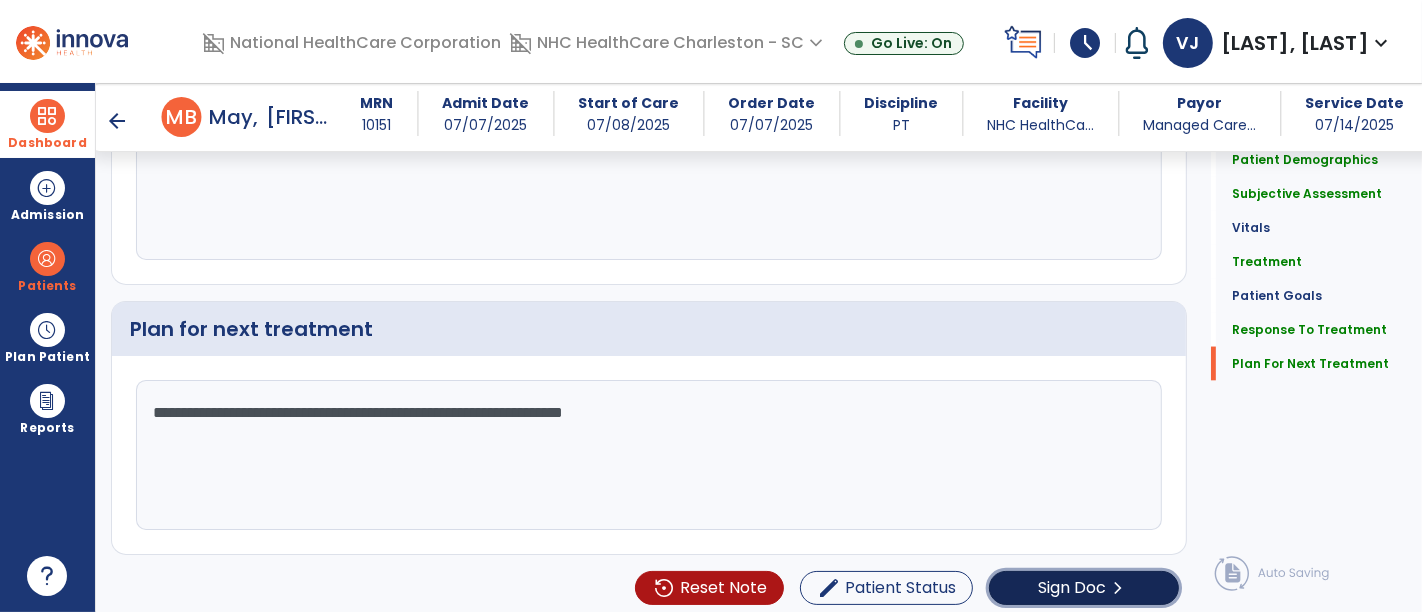 click on "Sign Doc" 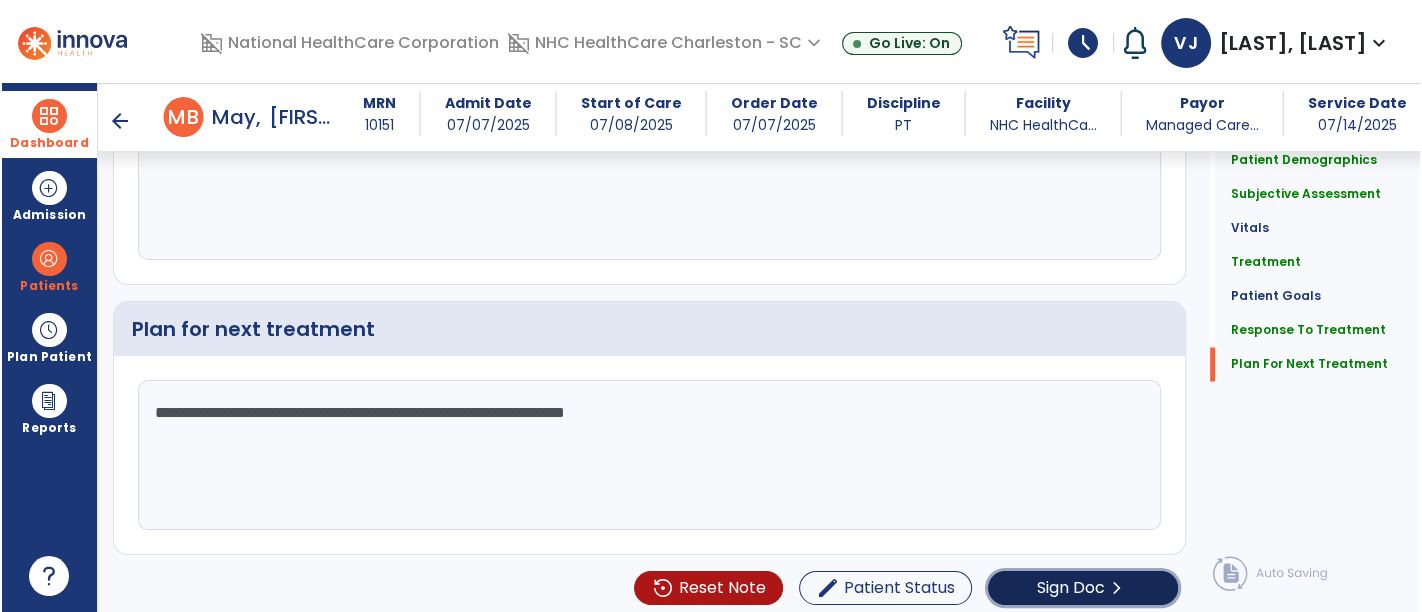 scroll, scrollTop: 2575, scrollLeft: 0, axis: vertical 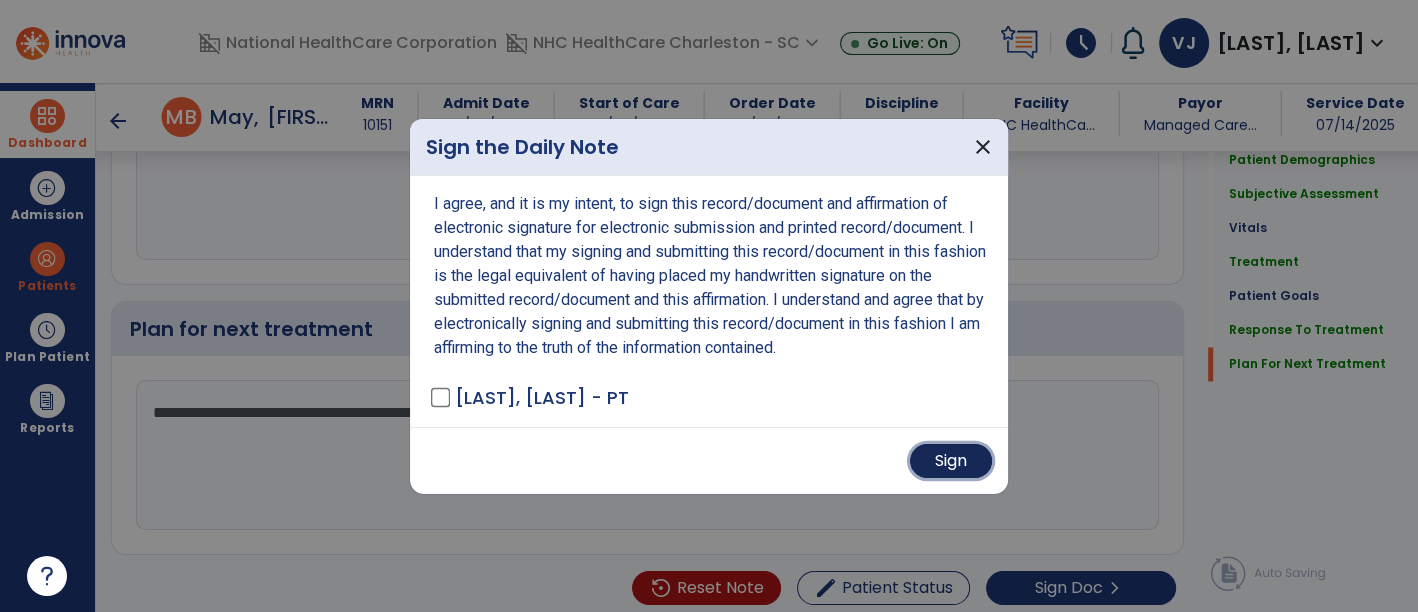 click on "Sign" at bounding box center [951, 461] 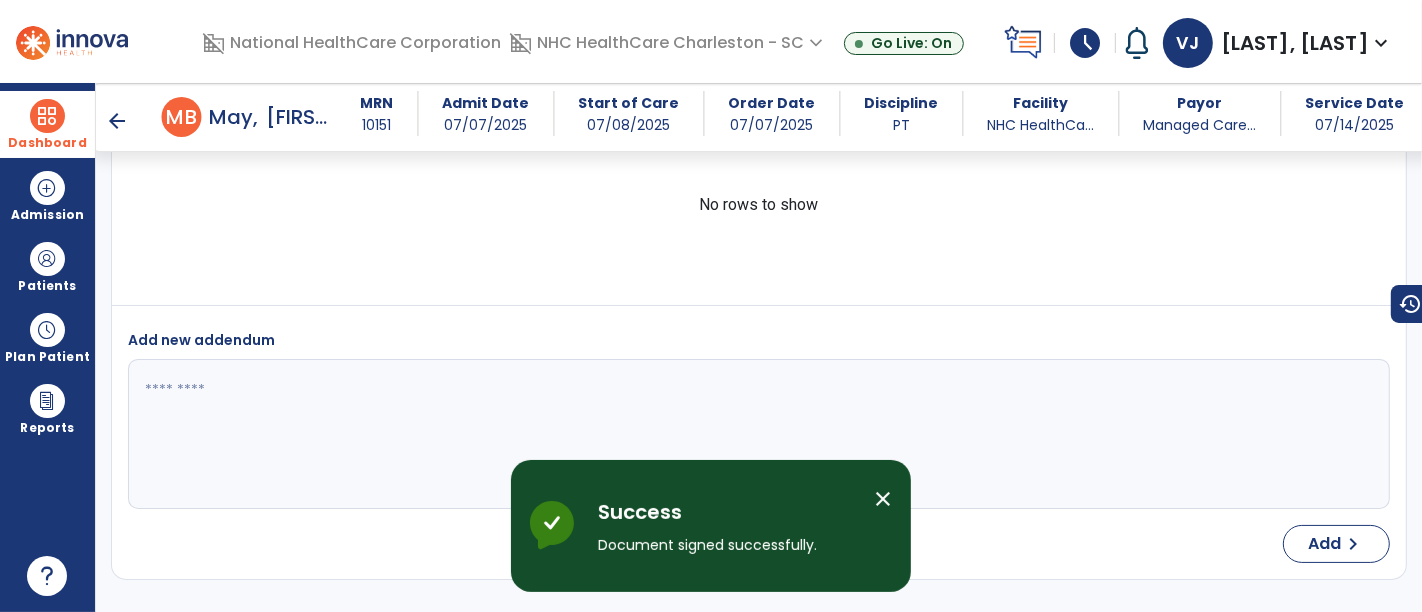 click on "Dashboard" at bounding box center [47, 124] 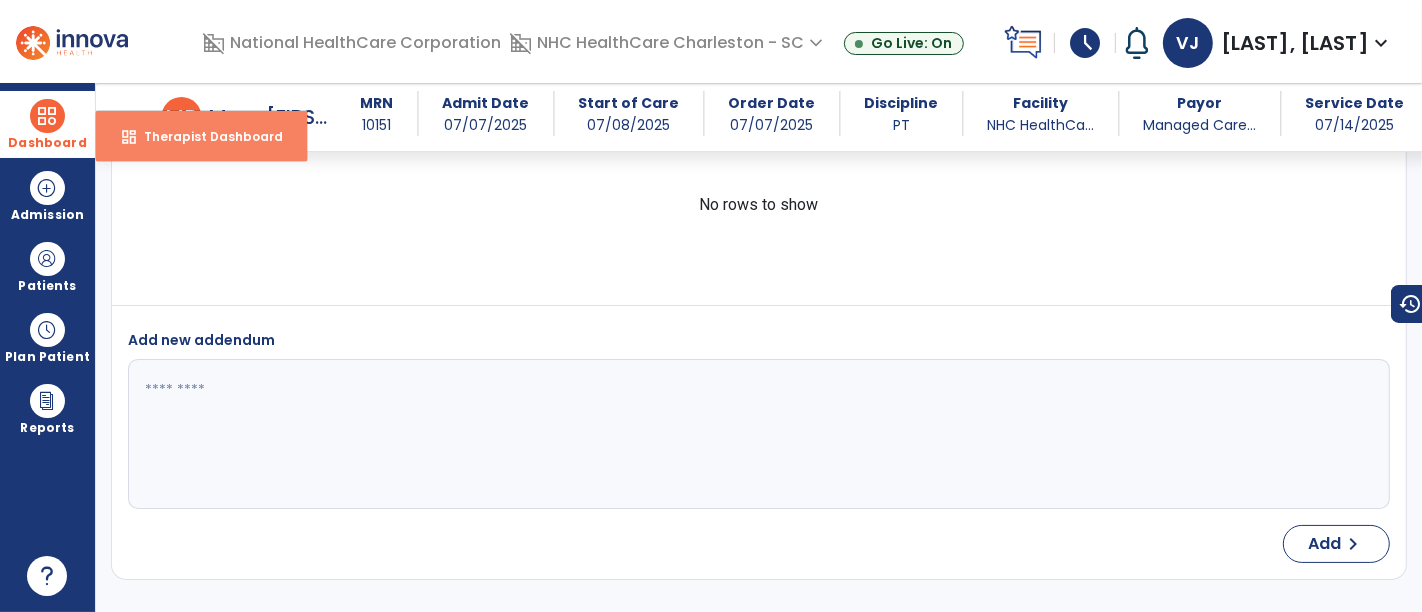 click on "Therapist Dashboard" at bounding box center [205, 136] 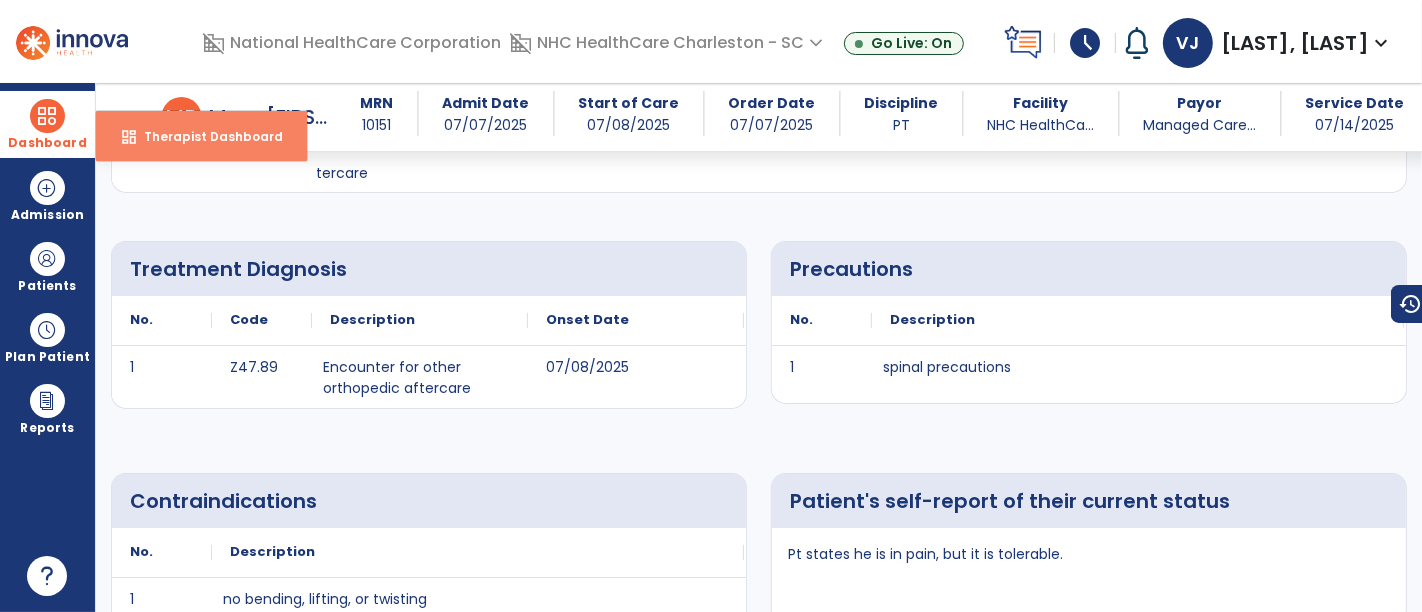 select on "****" 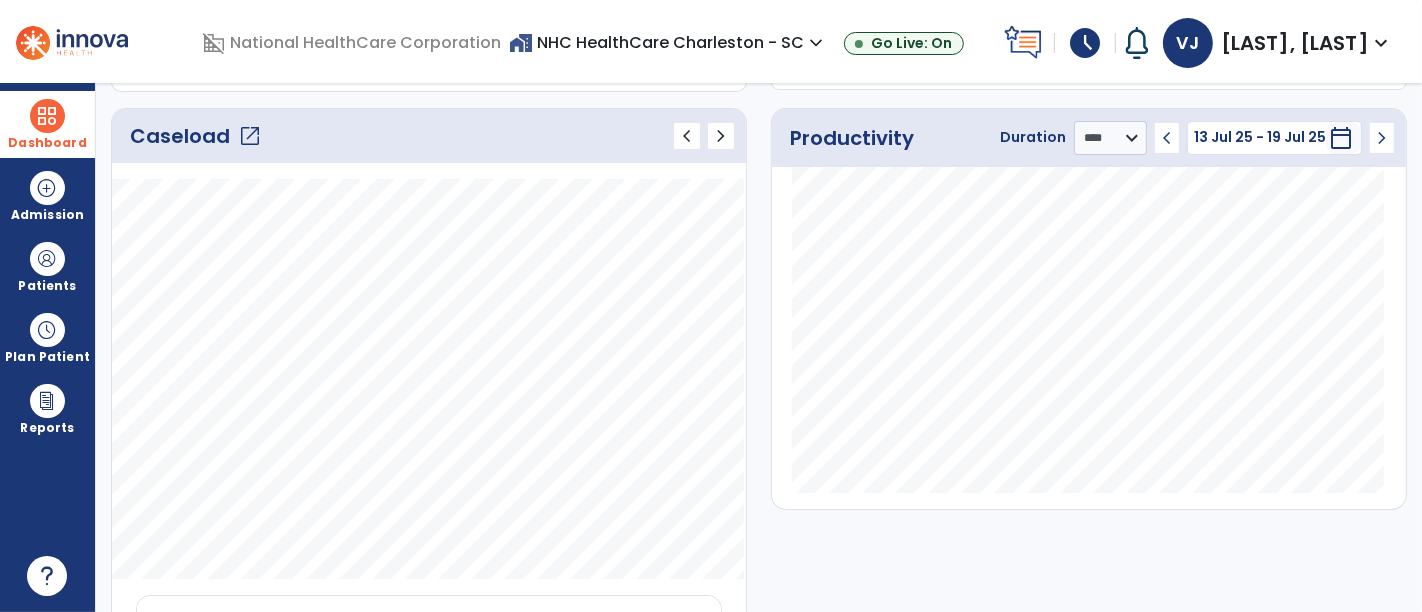 click on "open_in_new" 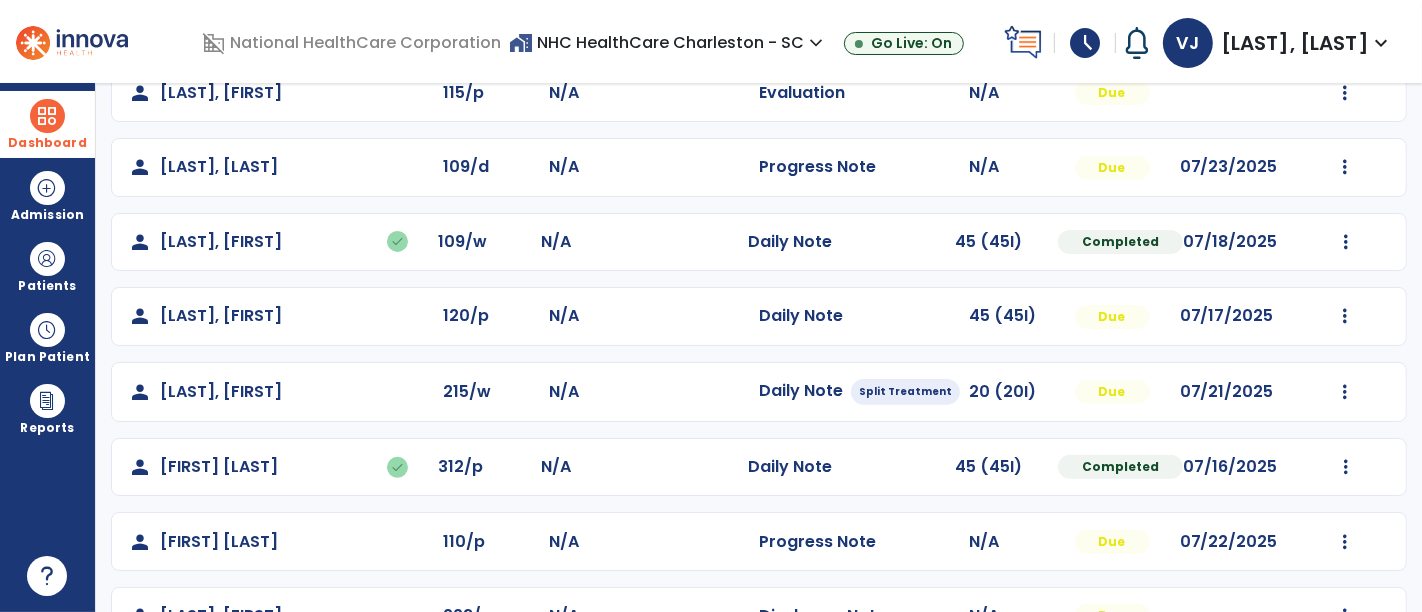 scroll, scrollTop: 691, scrollLeft: 0, axis: vertical 